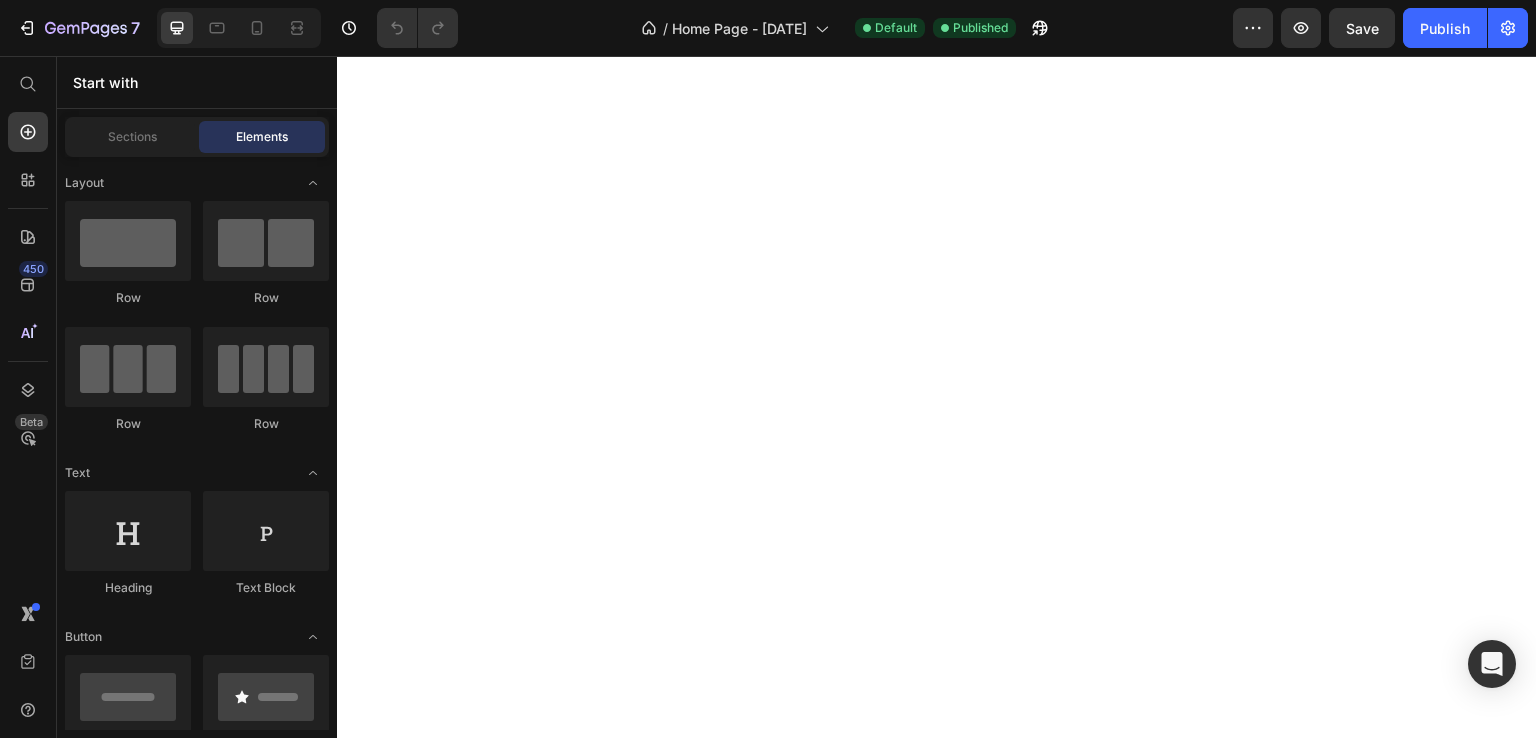 scroll, scrollTop: 0, scrollLeft: 0, axis: both 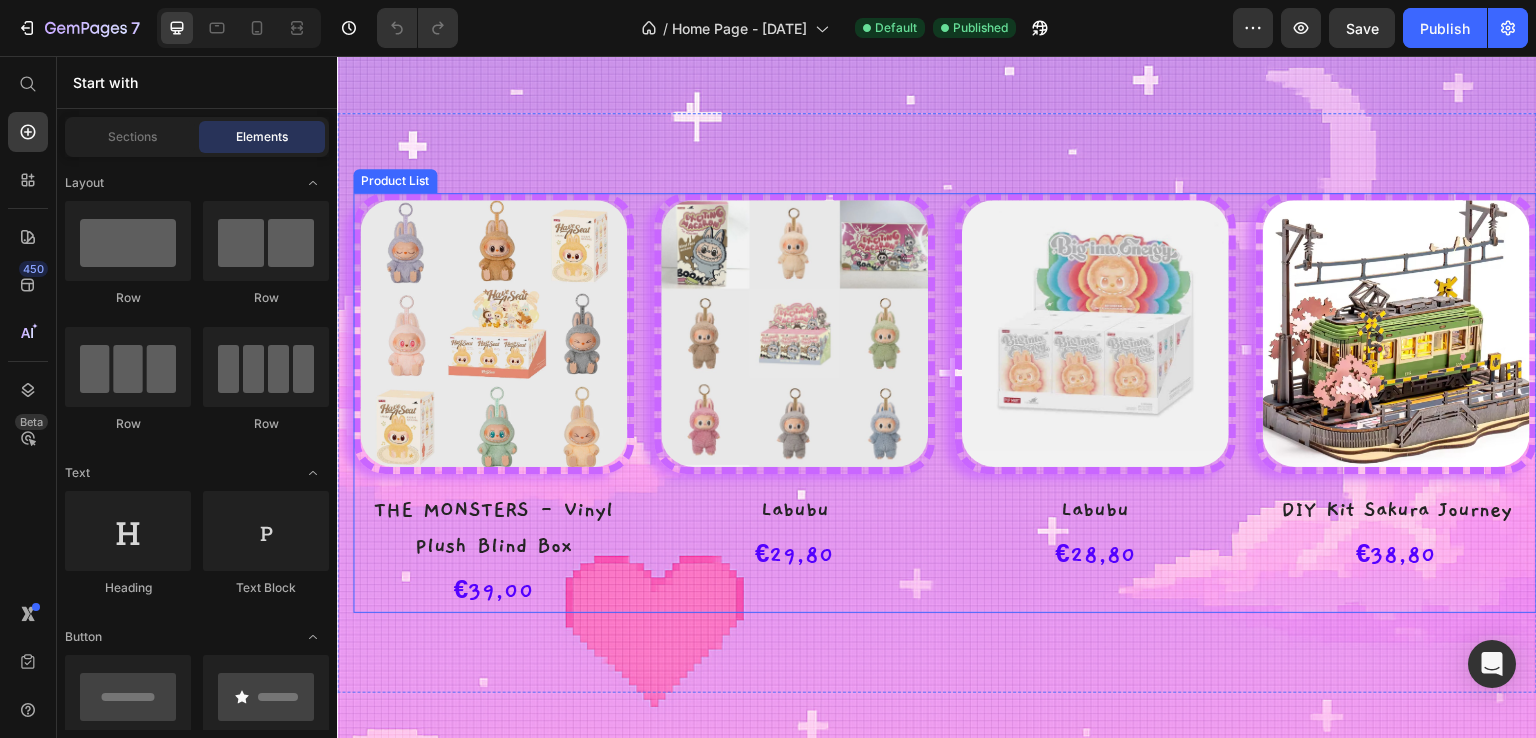 click on "(P) Images THE MONSTERS - Vinyl Plush Blind Box (P) Title €39,00 (P) Price Row (P) Images Labubu (P) Title €29,80 (P) Price Row (P) Images Labubu (P) Title €28,80 (P) Price Row (P) Images DIY Kit Sakura Journey (P) Title €38,80 (P) Price Row" at bounding box center (945, 403) 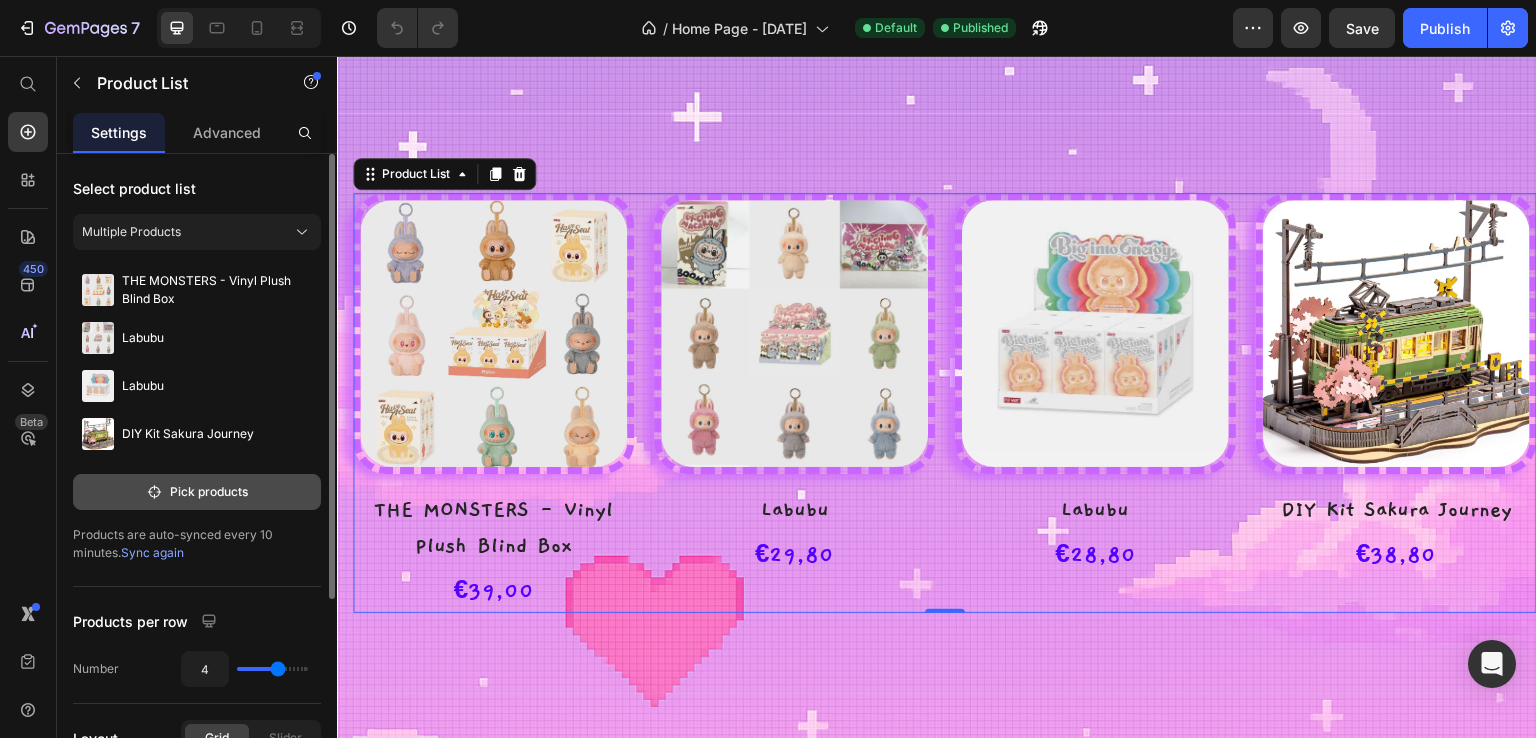 click on "Pick products" at bounding box center [197, 492] 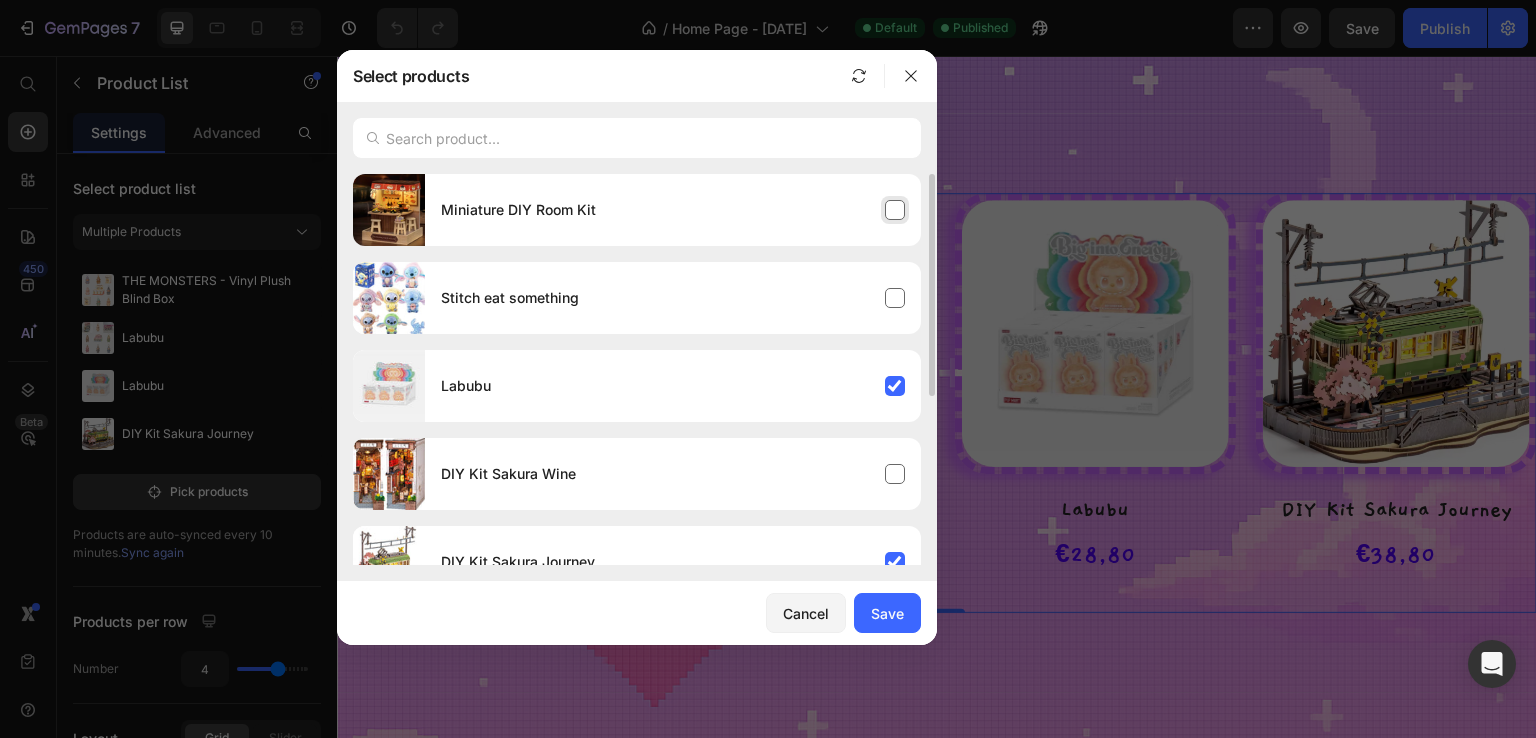 click on "Miniature DIY Room Kit" at bounding box center [673, 210] 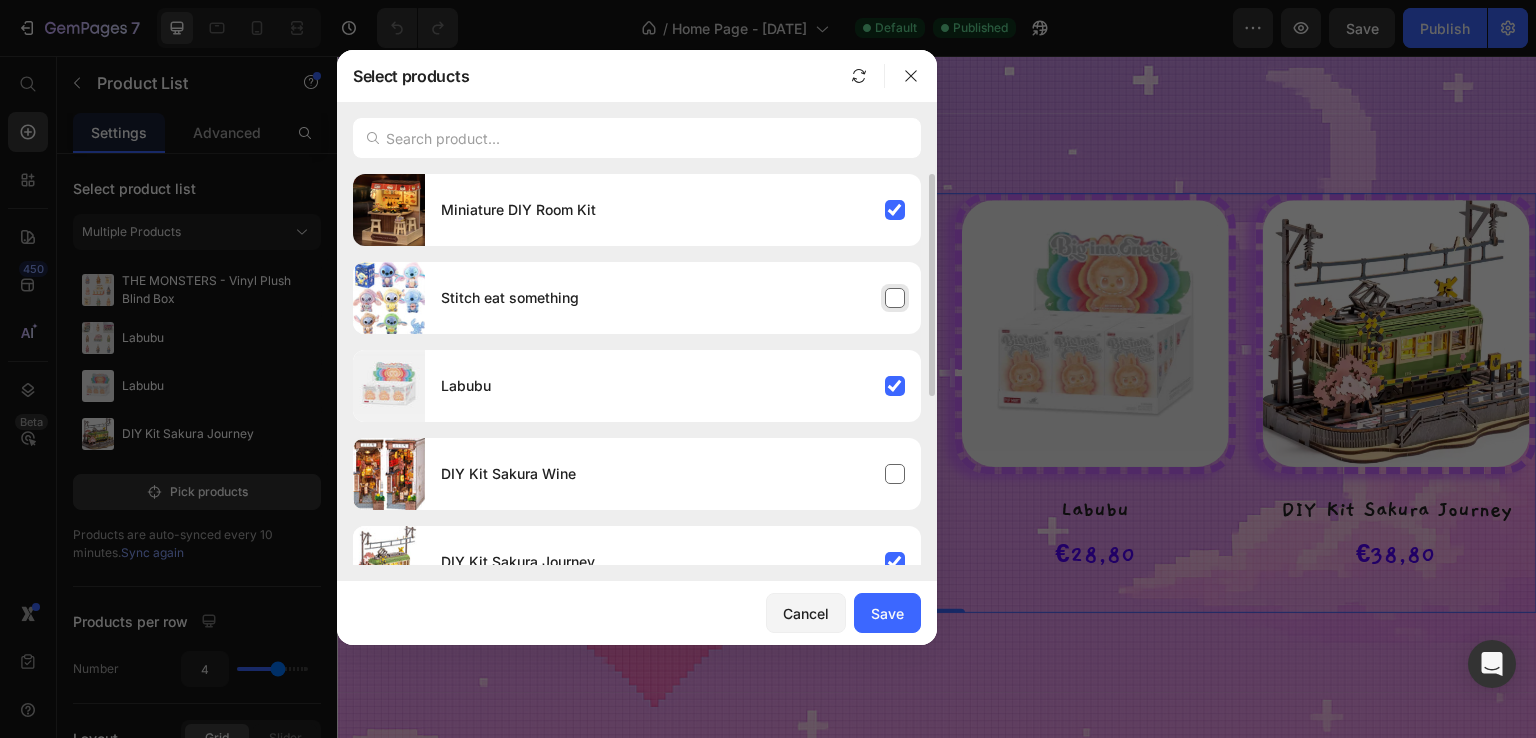 click on "Stitch eat something" at bounding box center (673, 298) 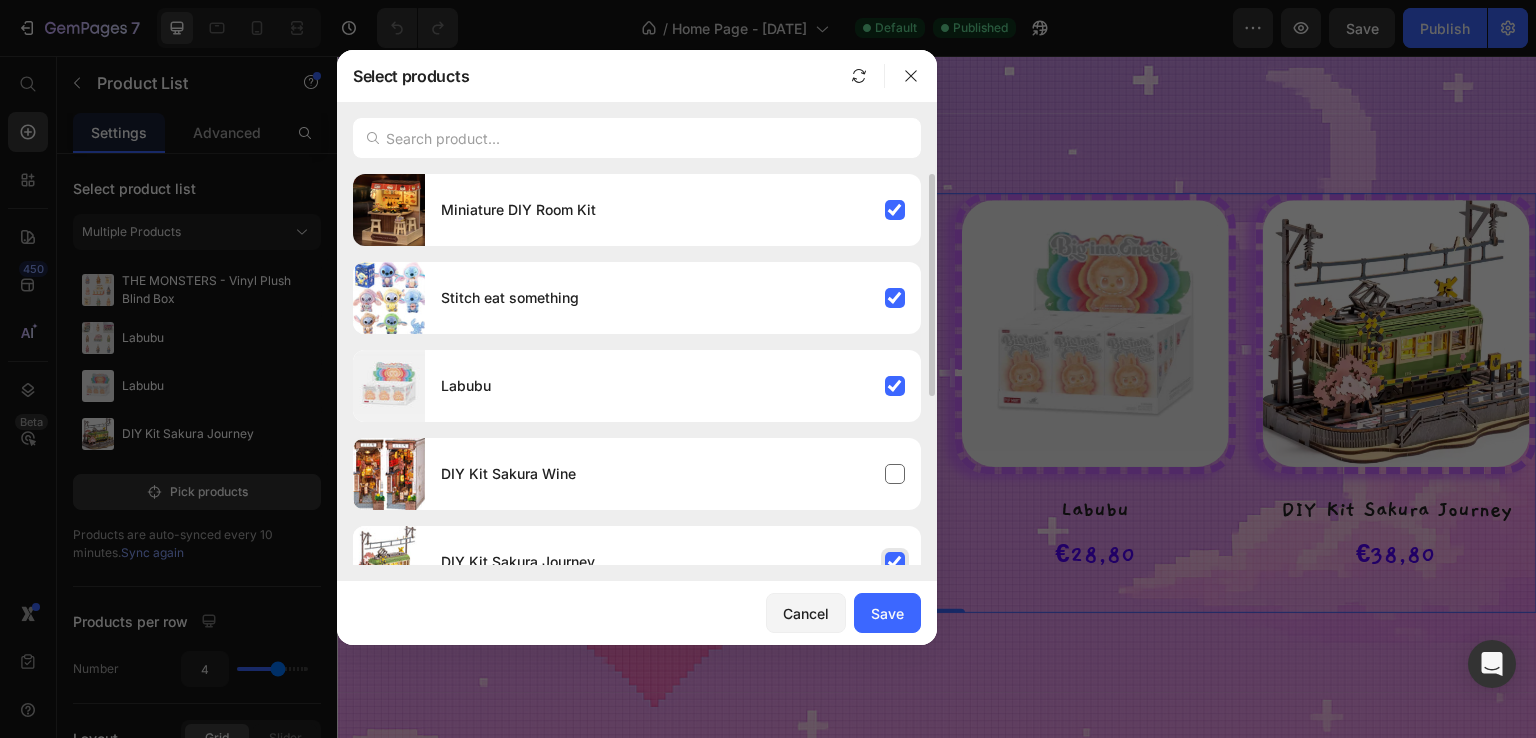 scroll, scrollTop: 296, scrollLeft: 0, axis: vertical 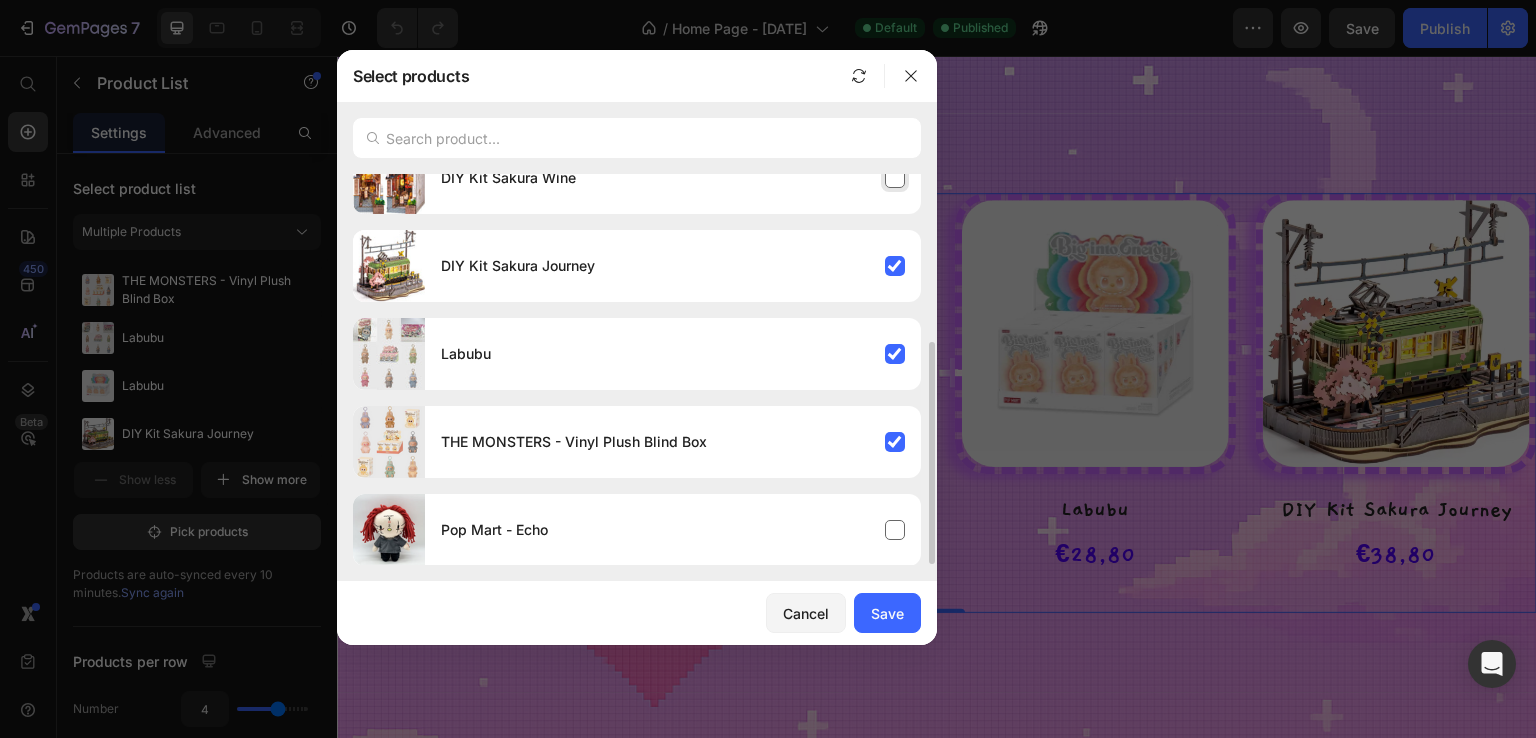 click on "DIY Kit Sakura Wine" at bounding box center (673, 178) 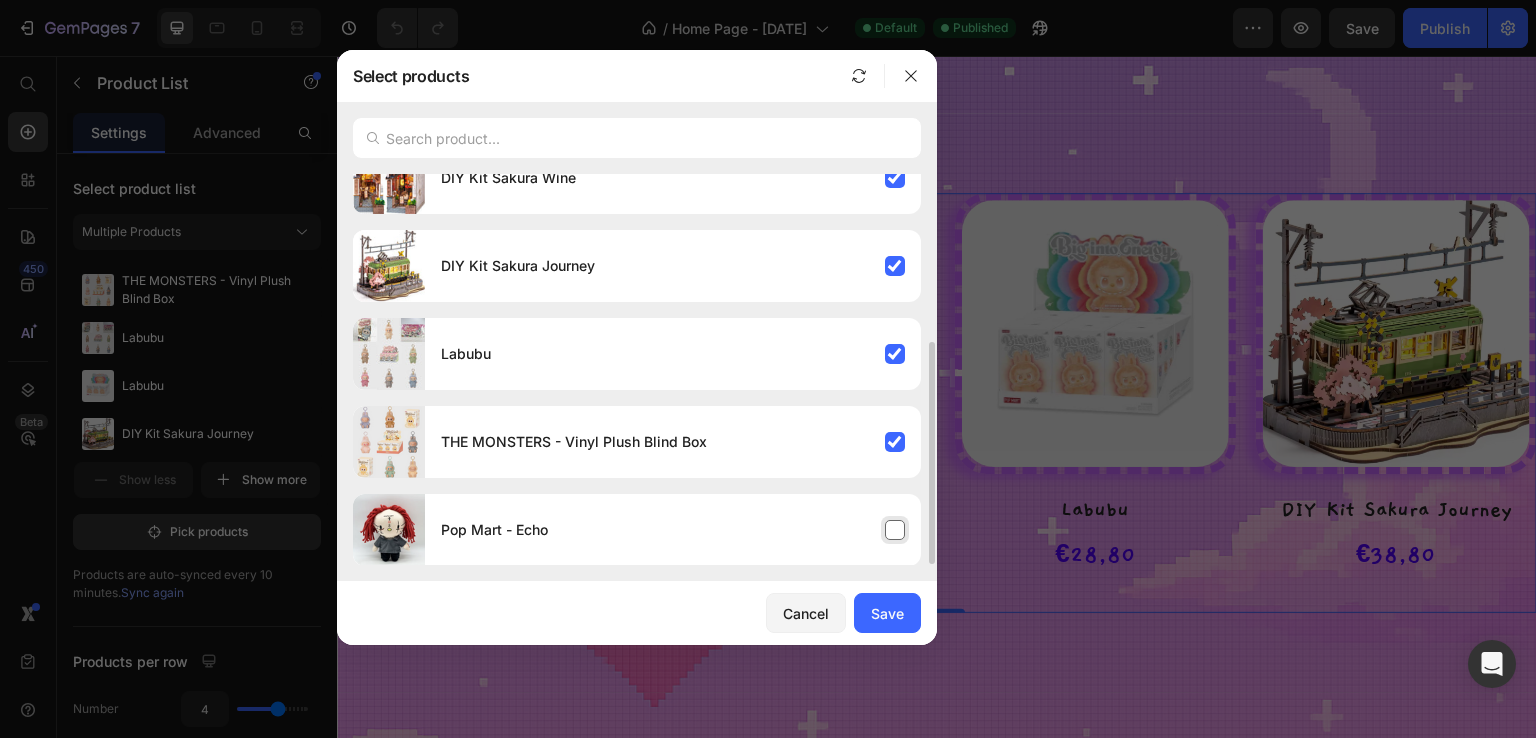 click on "Pop Mart - Echo" at bounding box center (673, 530) 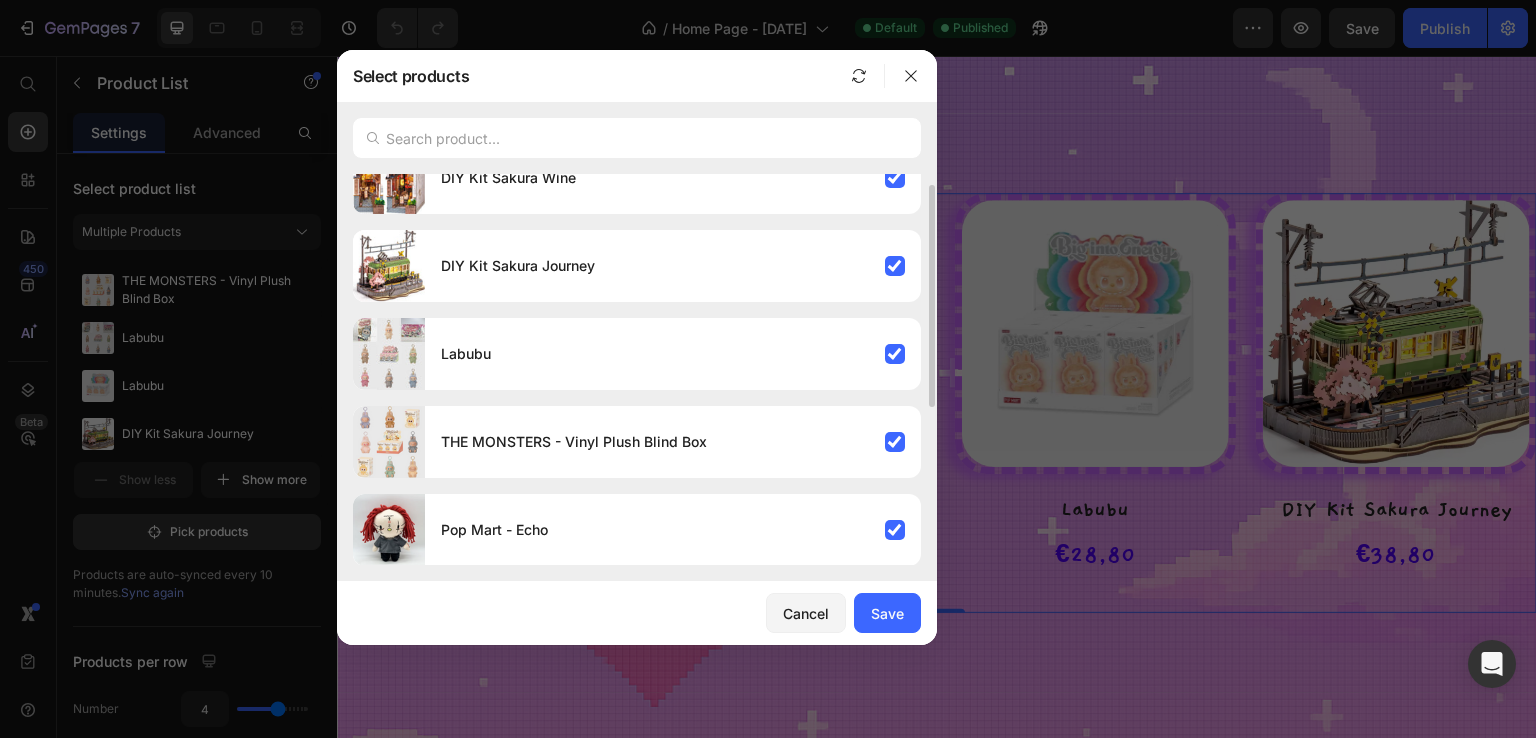 scroll, scrollTop: 0, scrollLeft: 0, axis: both 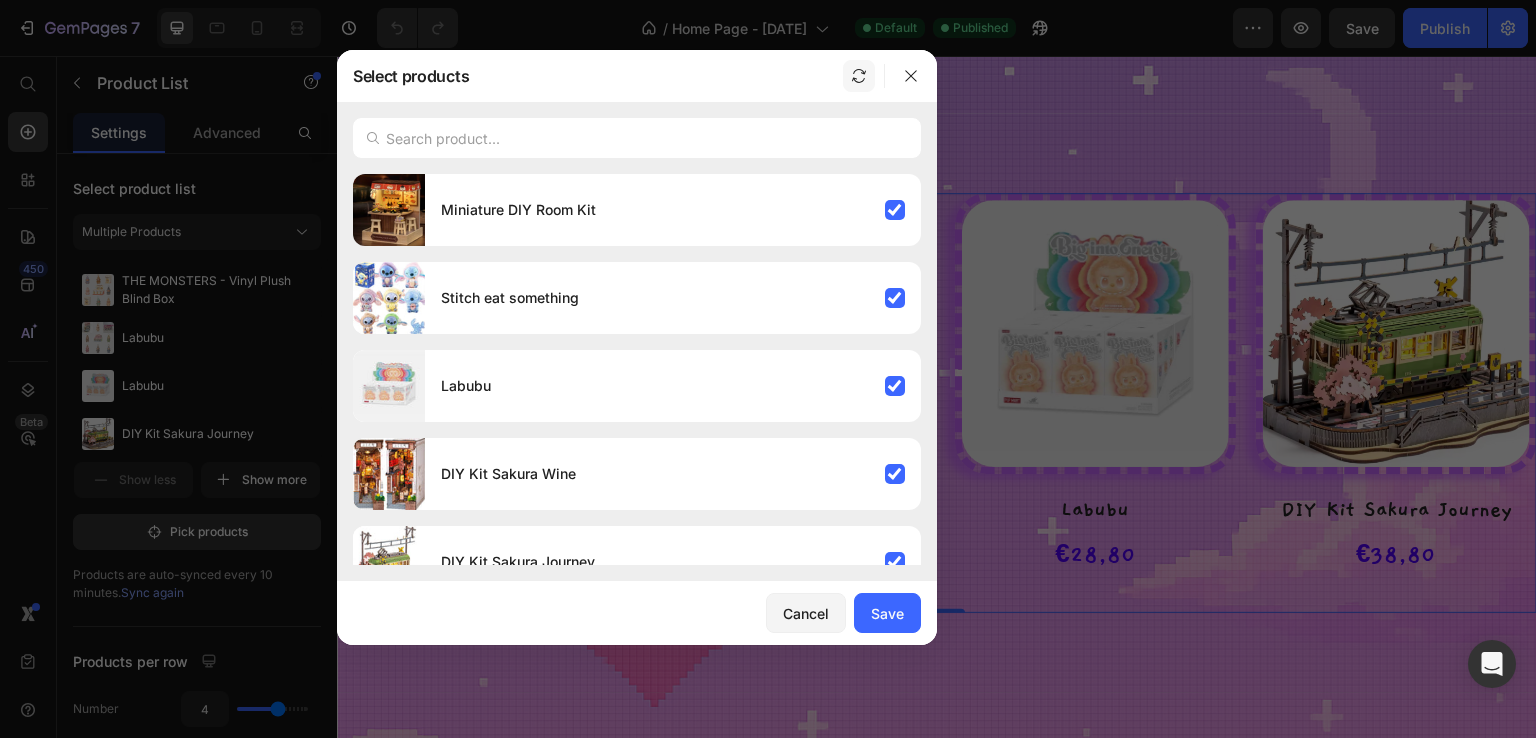 click 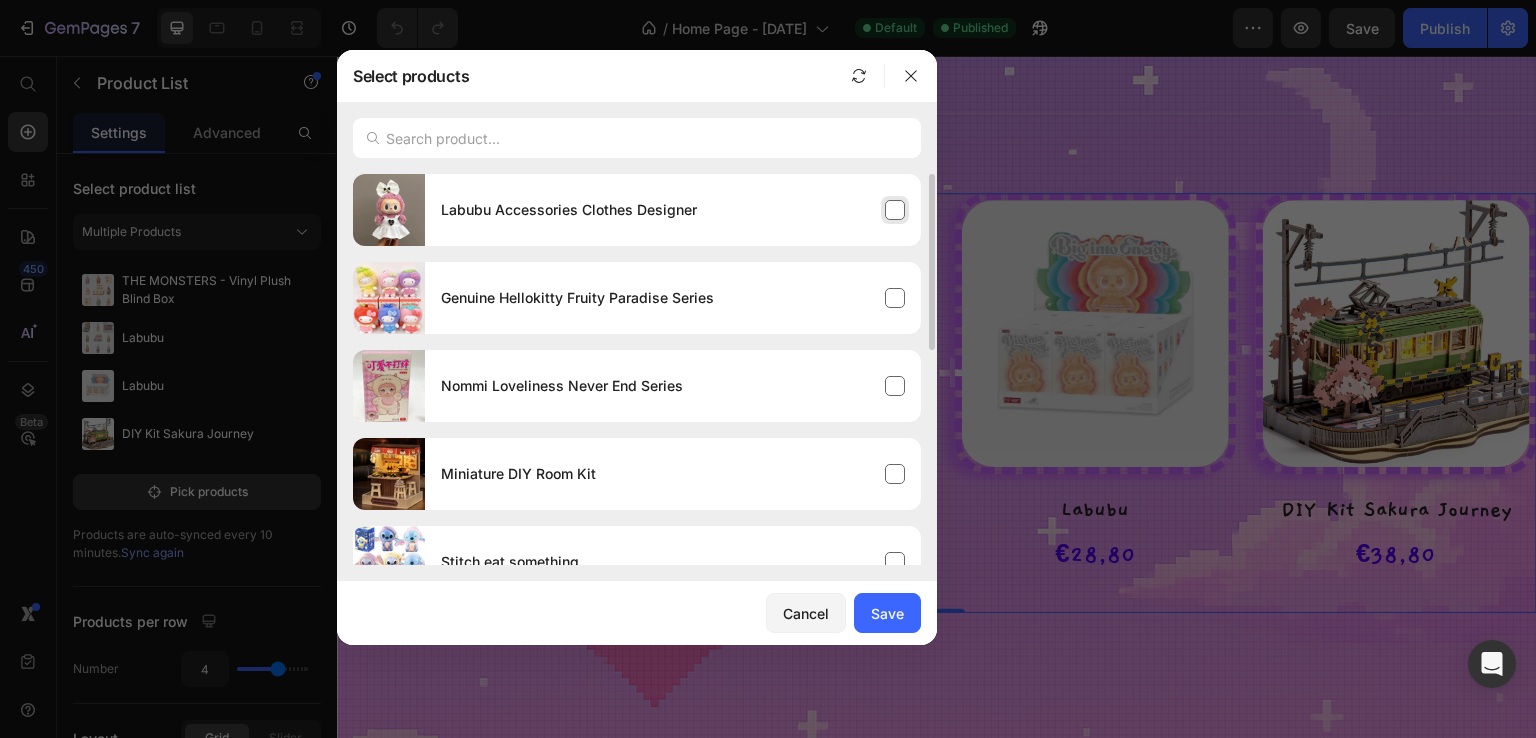 click on "Labubu Accessories Clothes Designer" at bounding box center (673, 210) 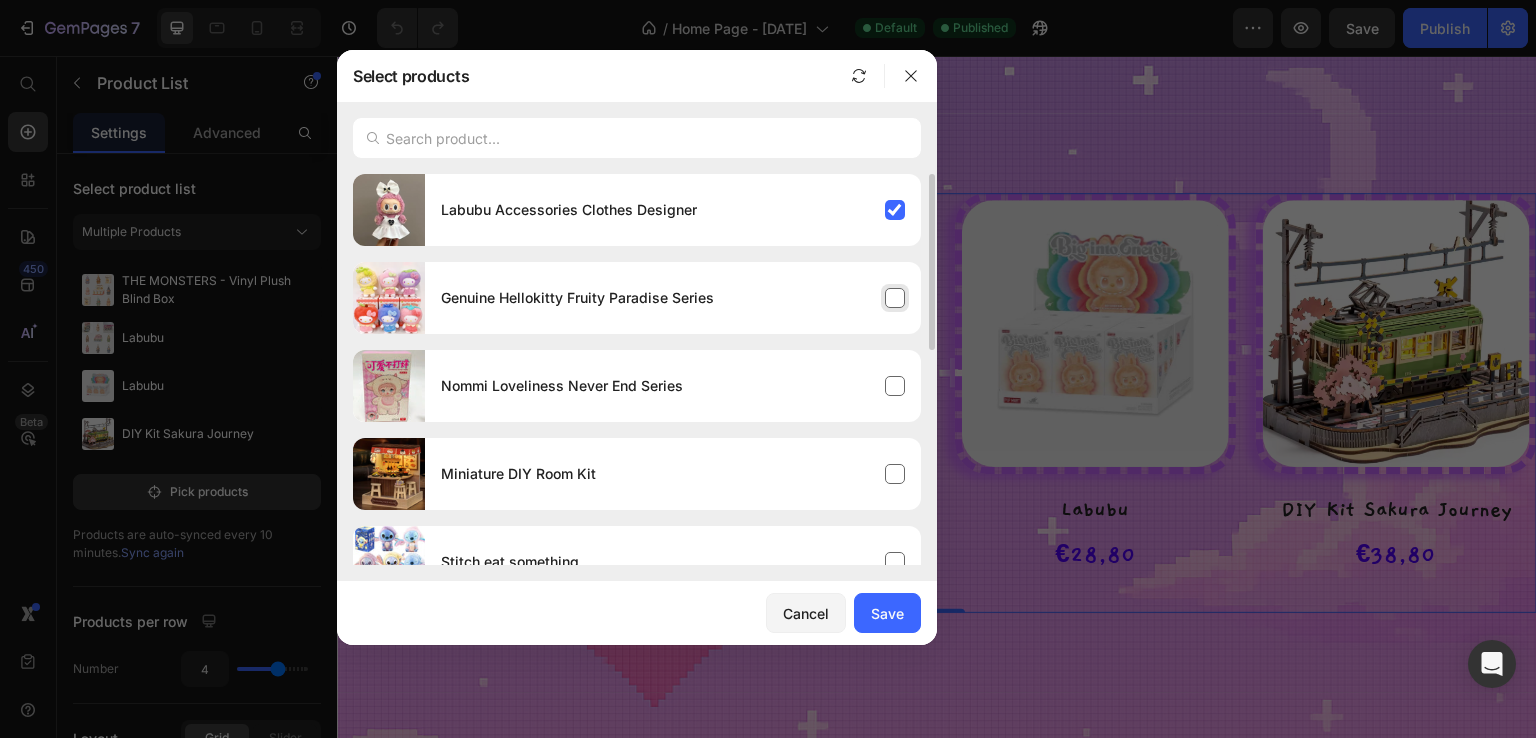 click on "Genuine Hellokitty Fruity Paradise Series" at bounding box center [673, 298] 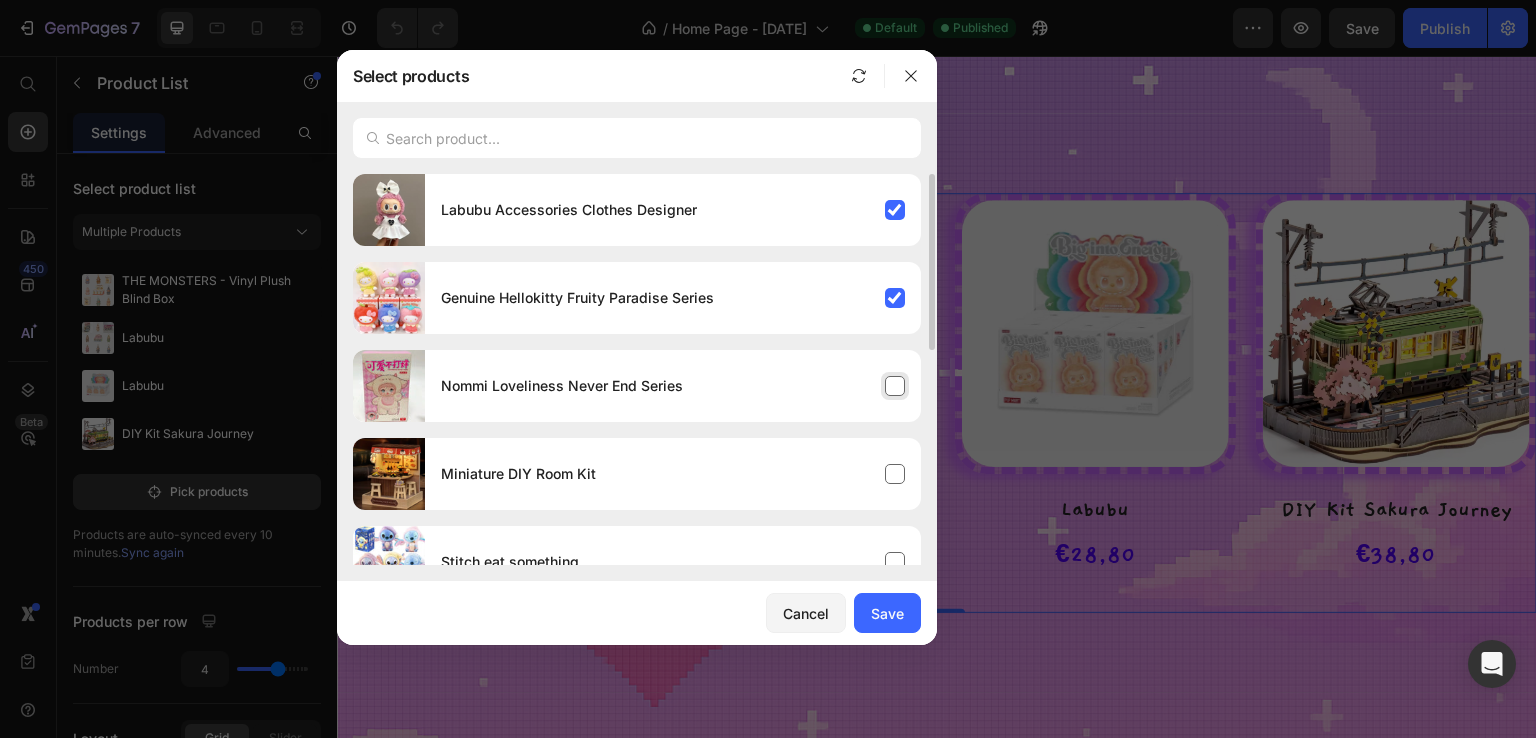 click on "Nommi Loveliness Never End Series" at bounding box center (673, 386) 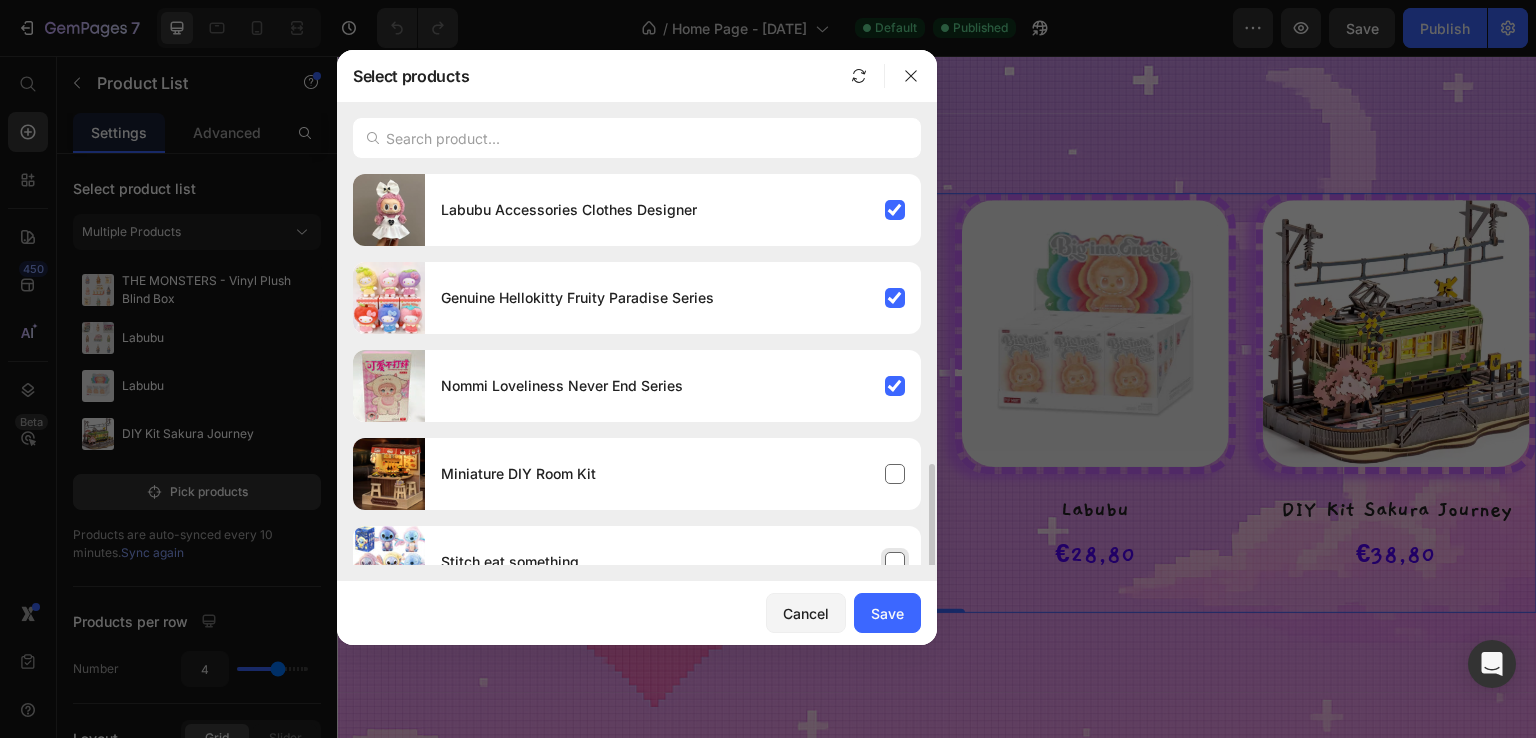 scroll, scrollTop: 200, scrollLeft: 0, axis: vertical 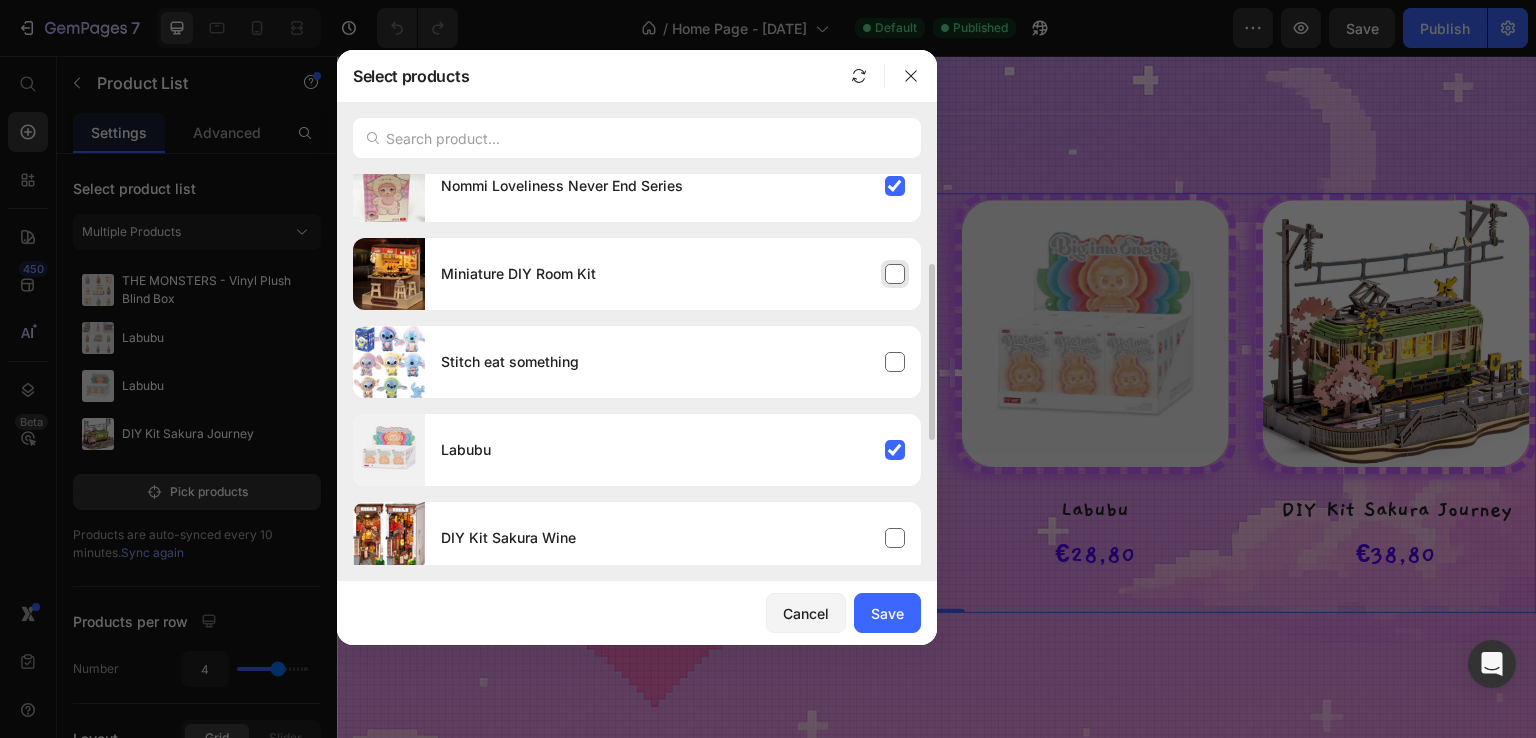 click on "Miniature DIY Room Kit" at bounding box center (673, 274) 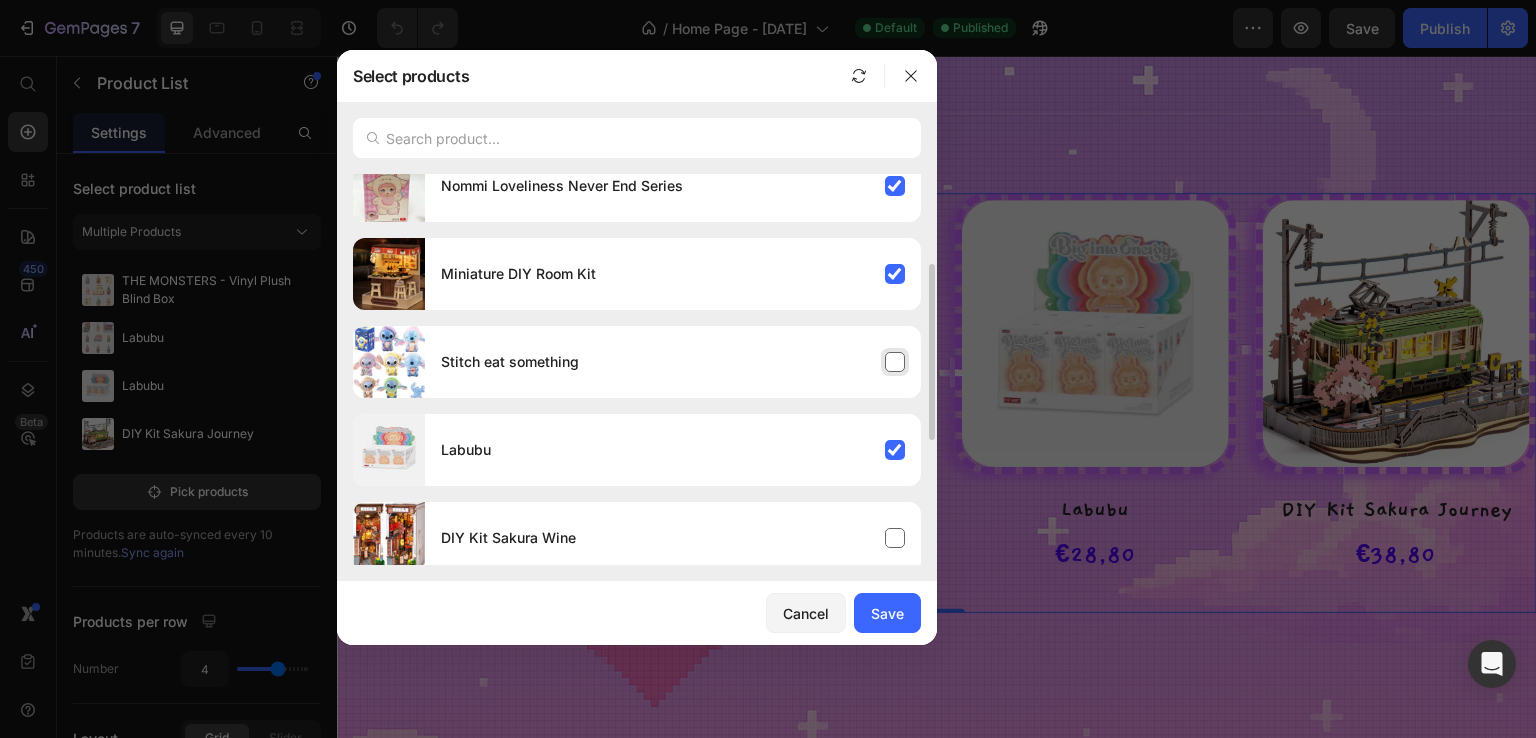 click on "Stitch eat something" at bounding box center [673, 362] 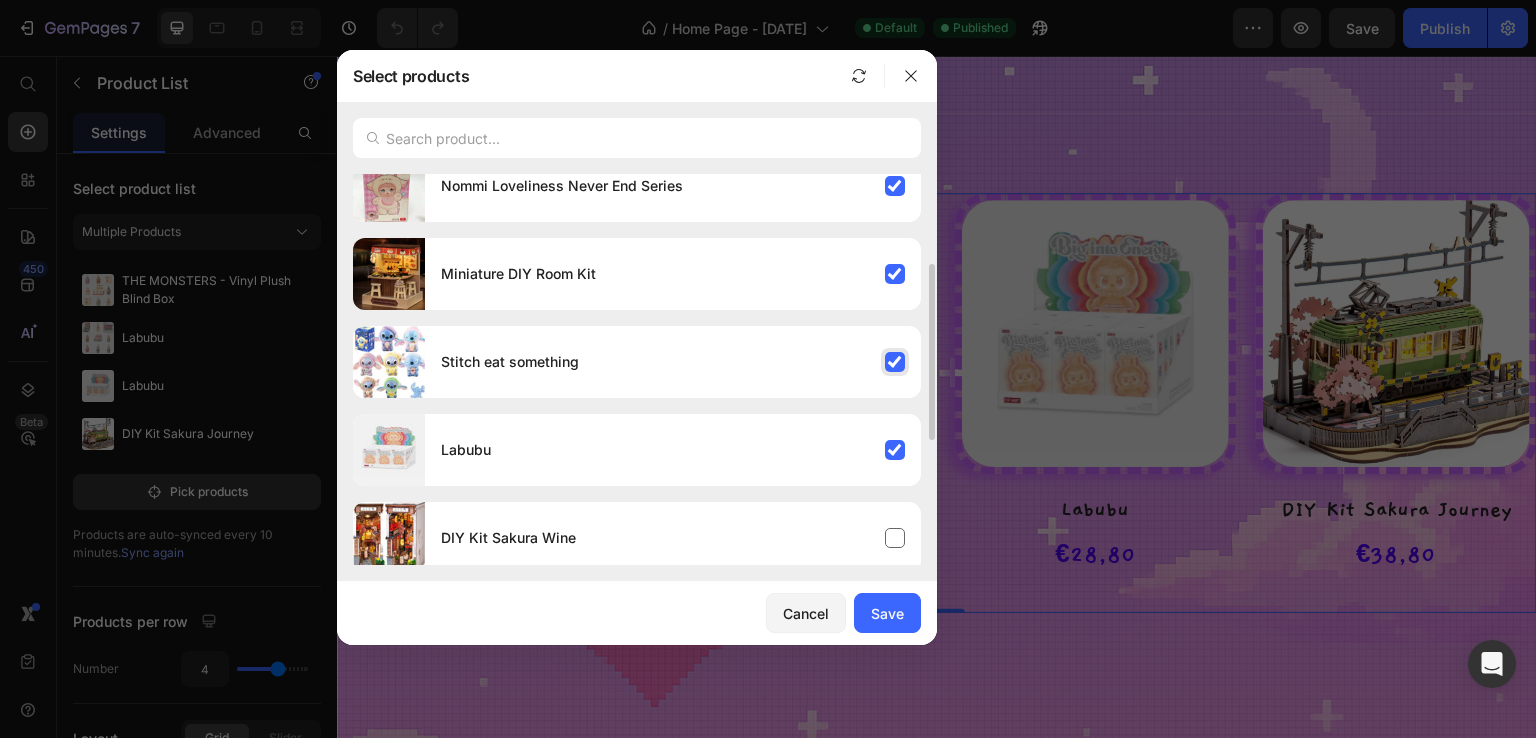 scroll, scrollTop: 400, scrollLeft: 0, axis: vertical 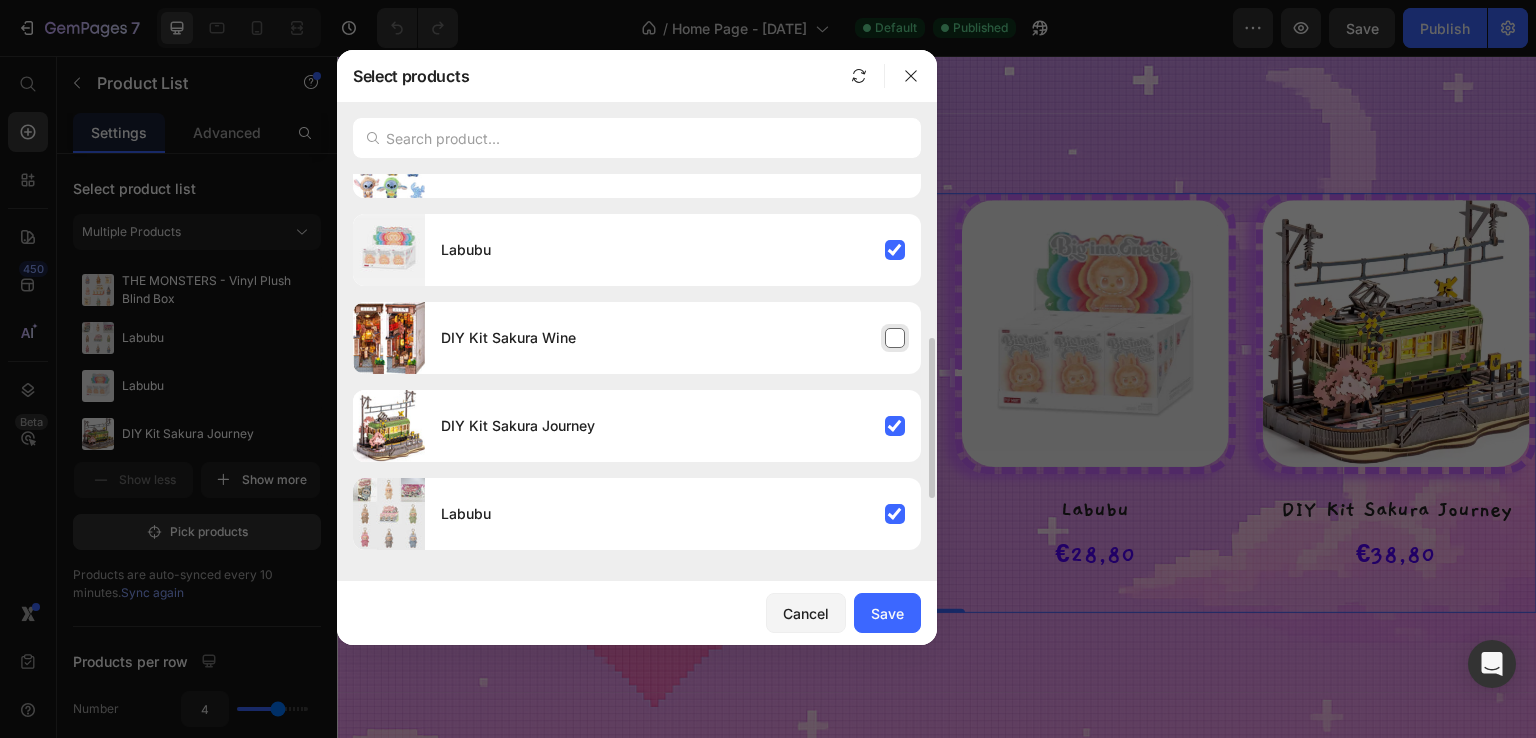 click on "DIY Kit Sakura Wine" at bounding box center [673, 338] 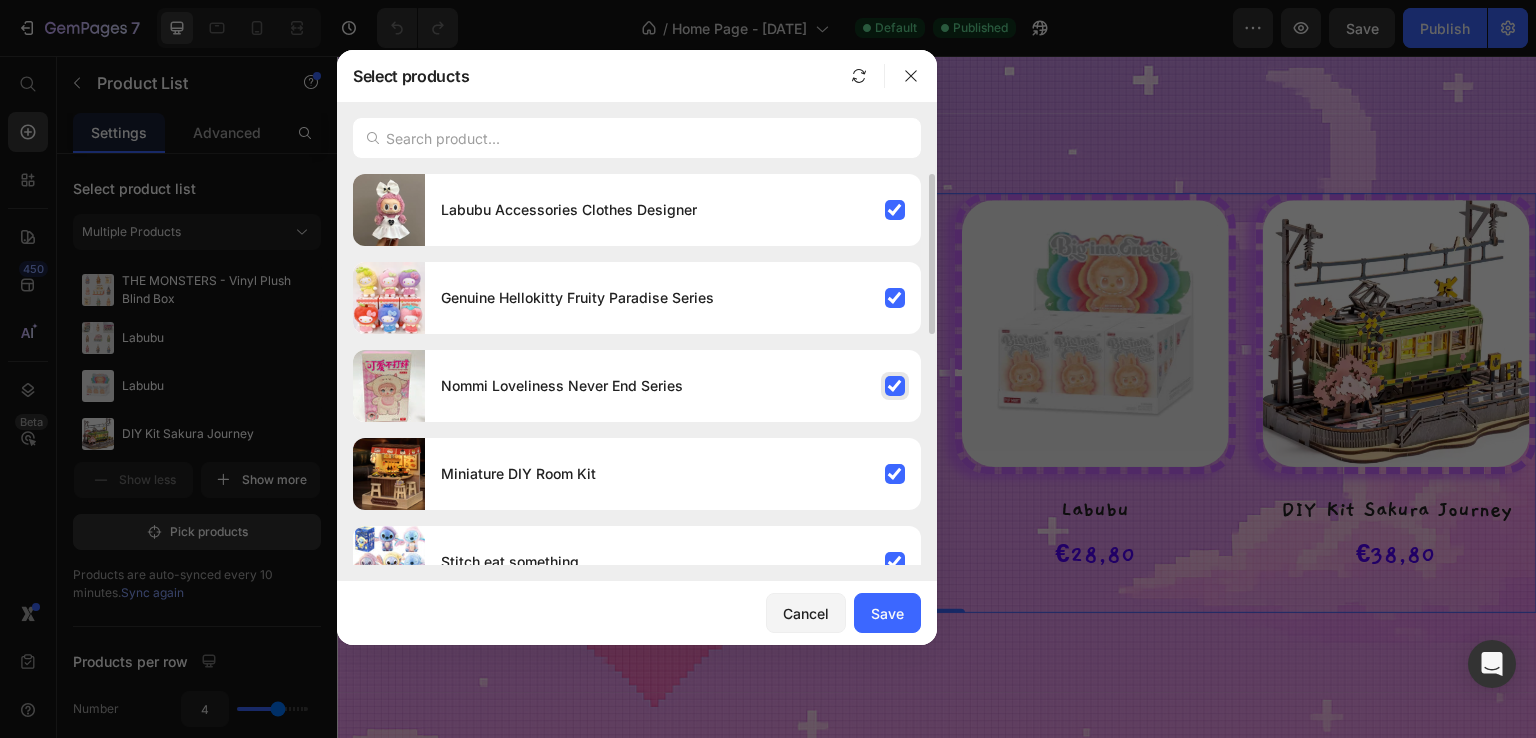 scroll, scrollTop: 560, scrollLeft: 0, axis: vertical 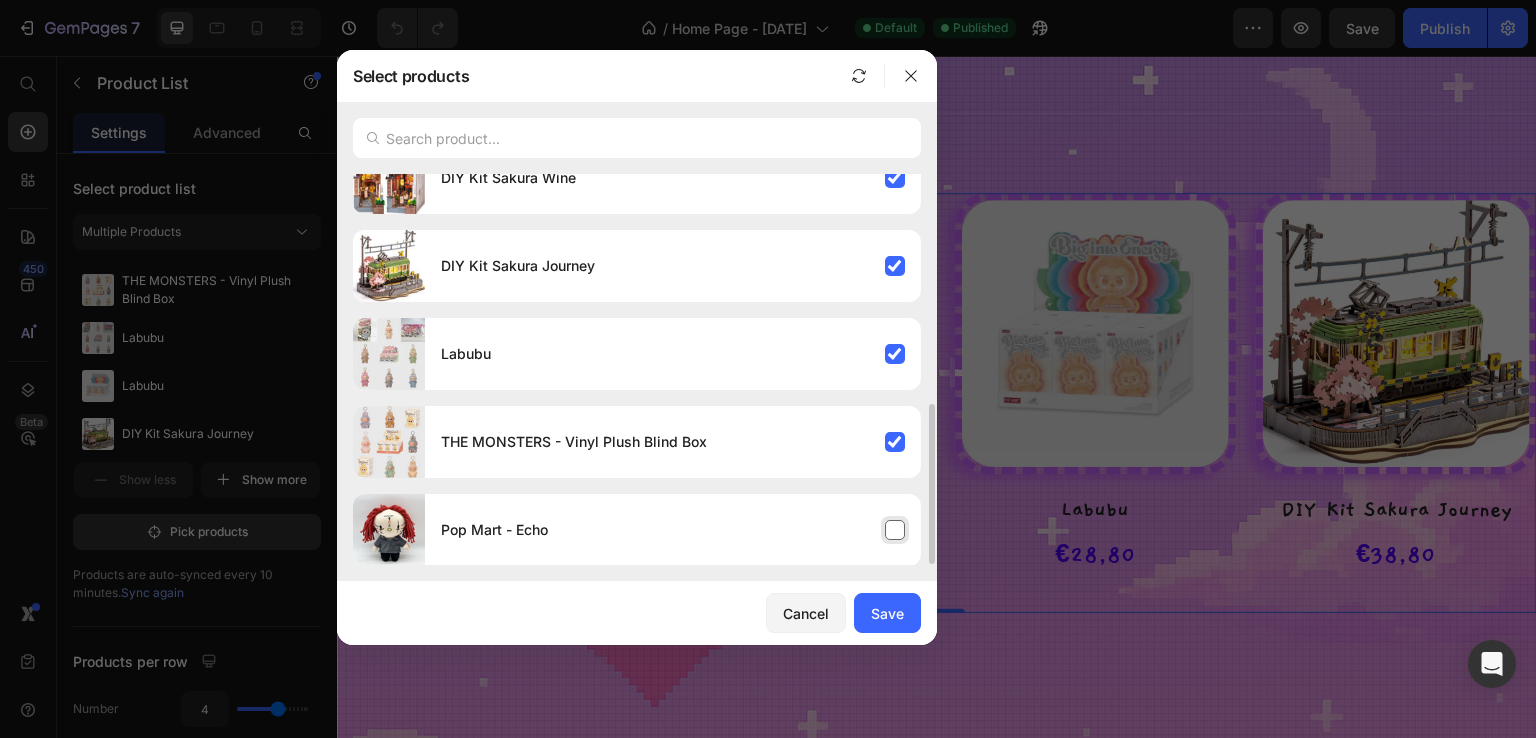 click on "Pop Mart - Echo" at bounding box center (673, 530) 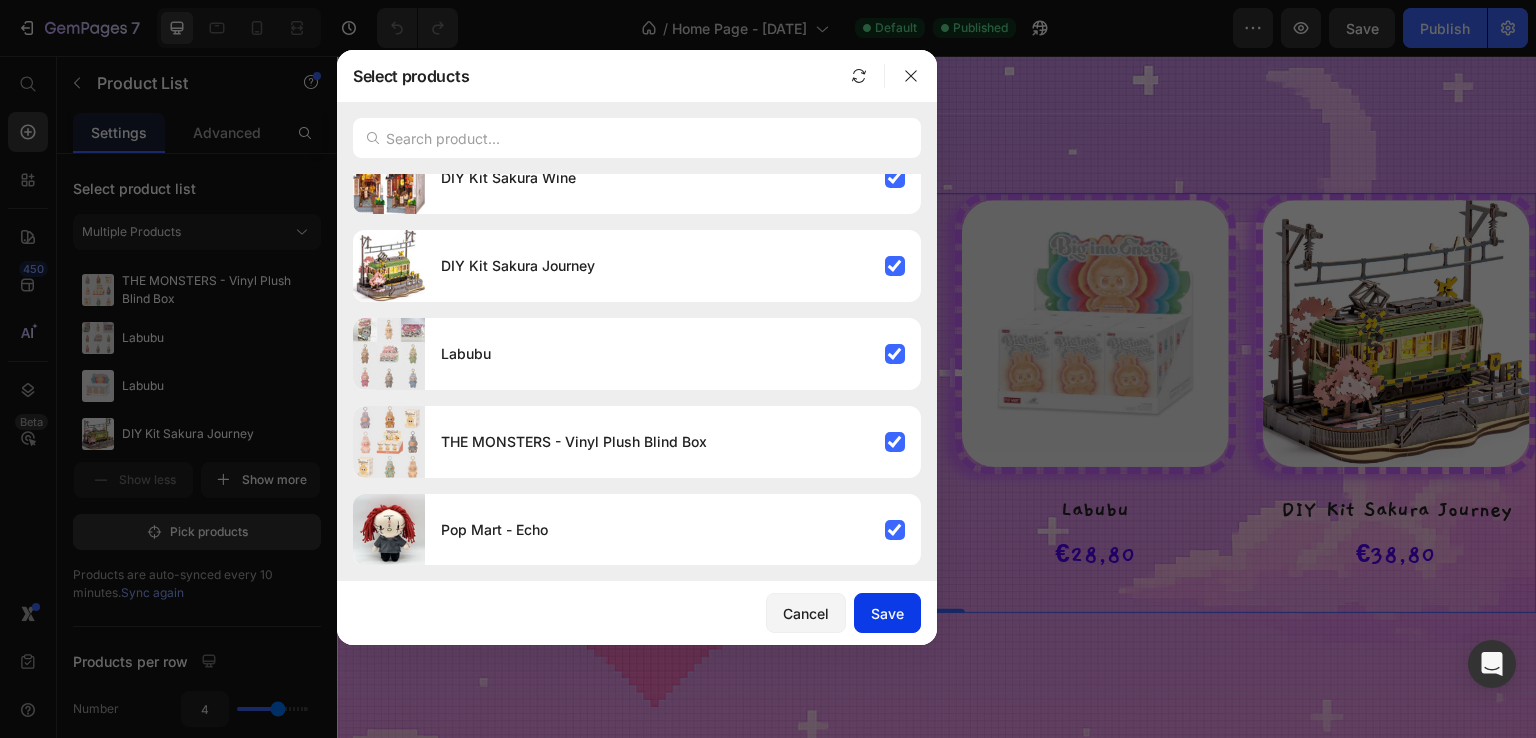 click on "Save" at bounding box center (887, 613) 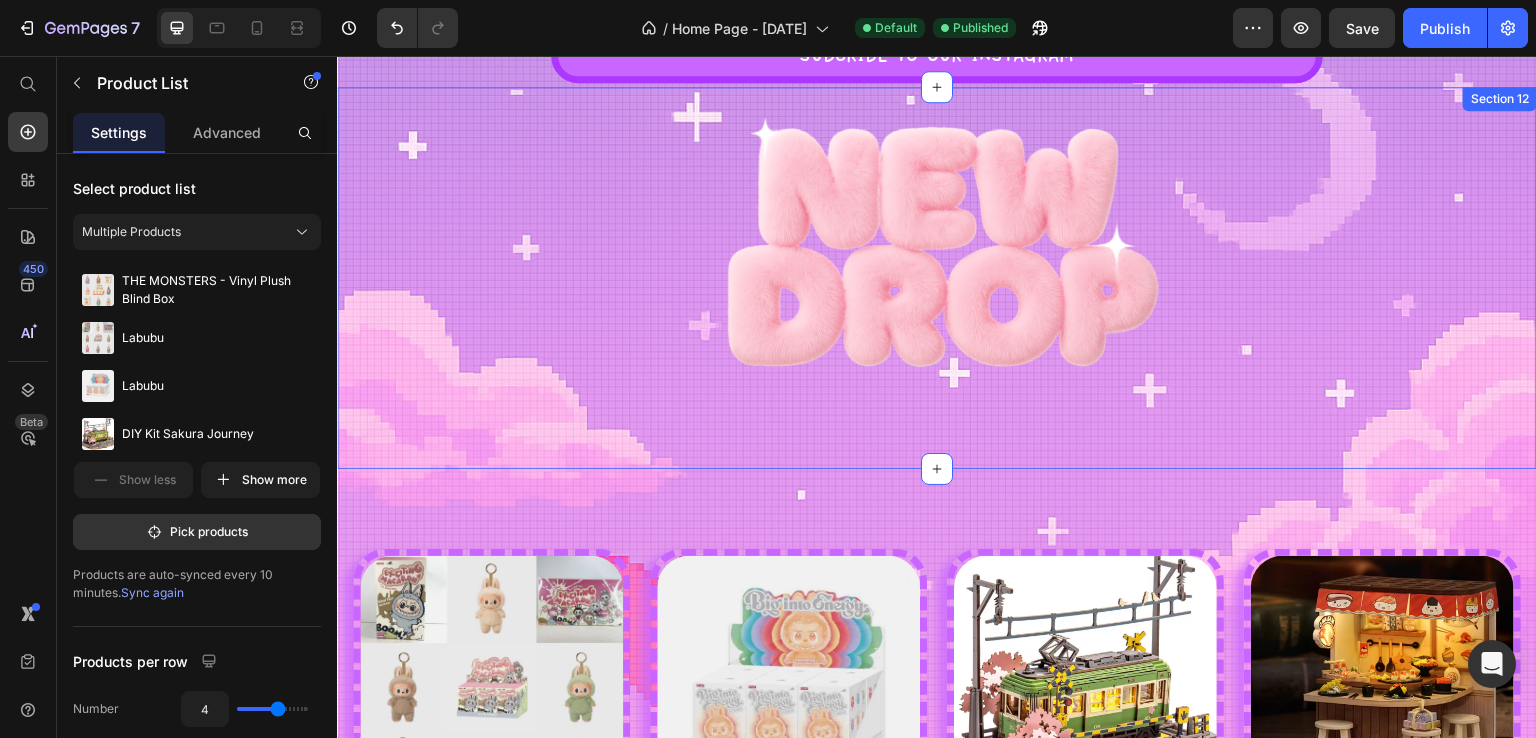 scroll, scrollTop: 1739, scrollLeft: 0, axis: vertical 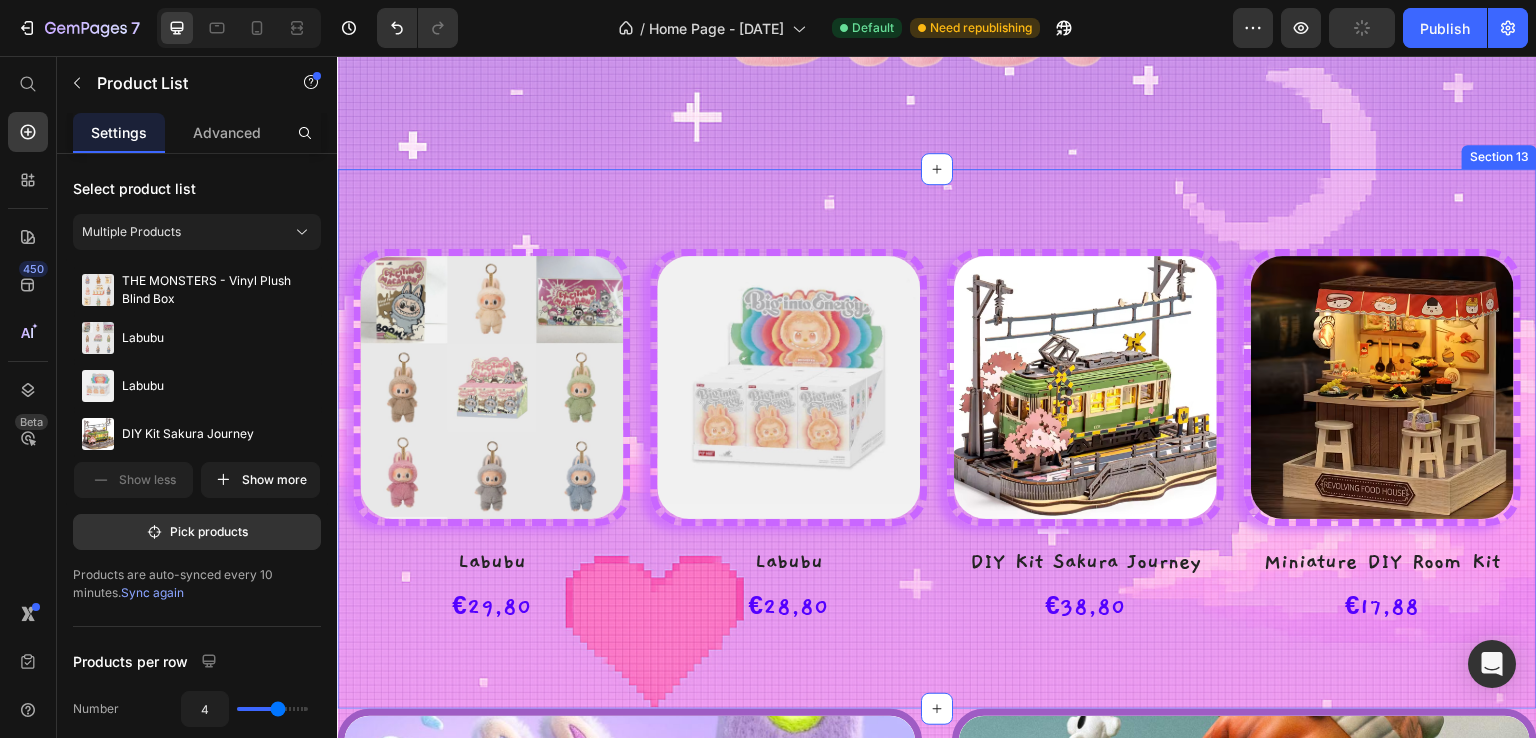 click on "(P) Images Labubu (P) Title €29,80 (P) Price Row (P) Images Labubu (P) Title €28,80 (P) Price Row (P) Images DIY Kit Sakura Journey (P) Title €38,80 (P) Price Row (P) Images Miniature DIY Room Kit (P) Title €17,88 (P) Price Row Product List Section 13" at bounding box center [937, 439] 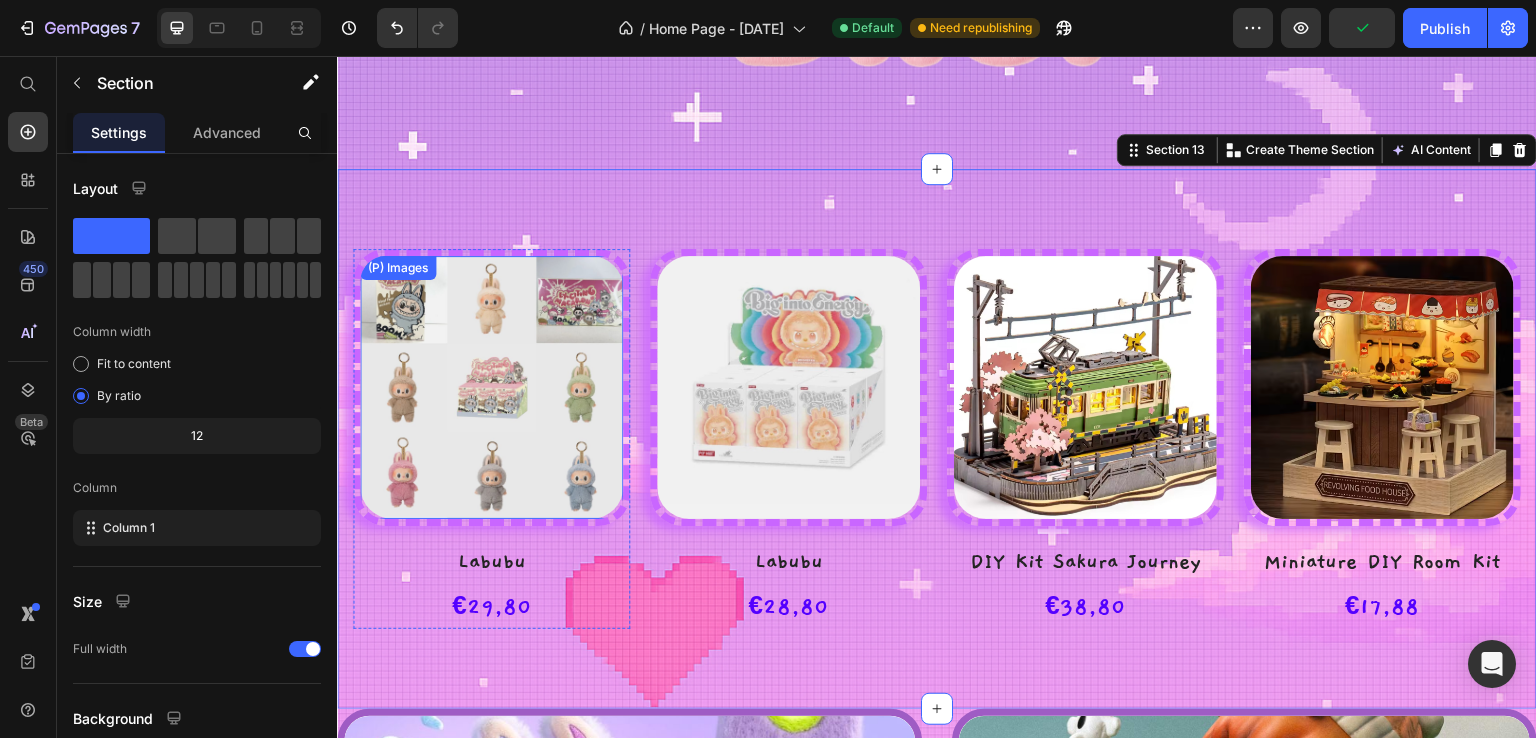 click at bounding box center (491, 387) 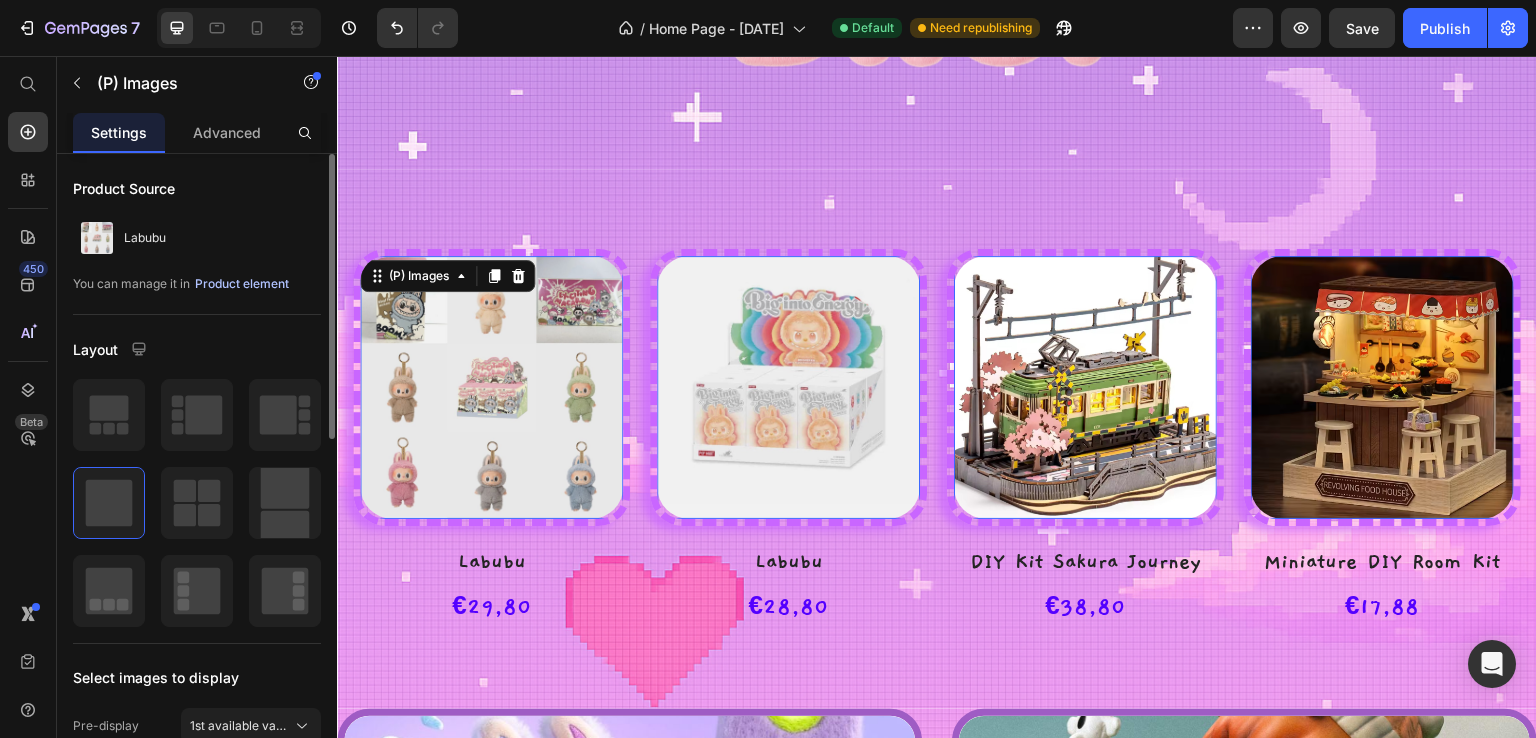 click on "Product element" at bounding box center [242, 284] 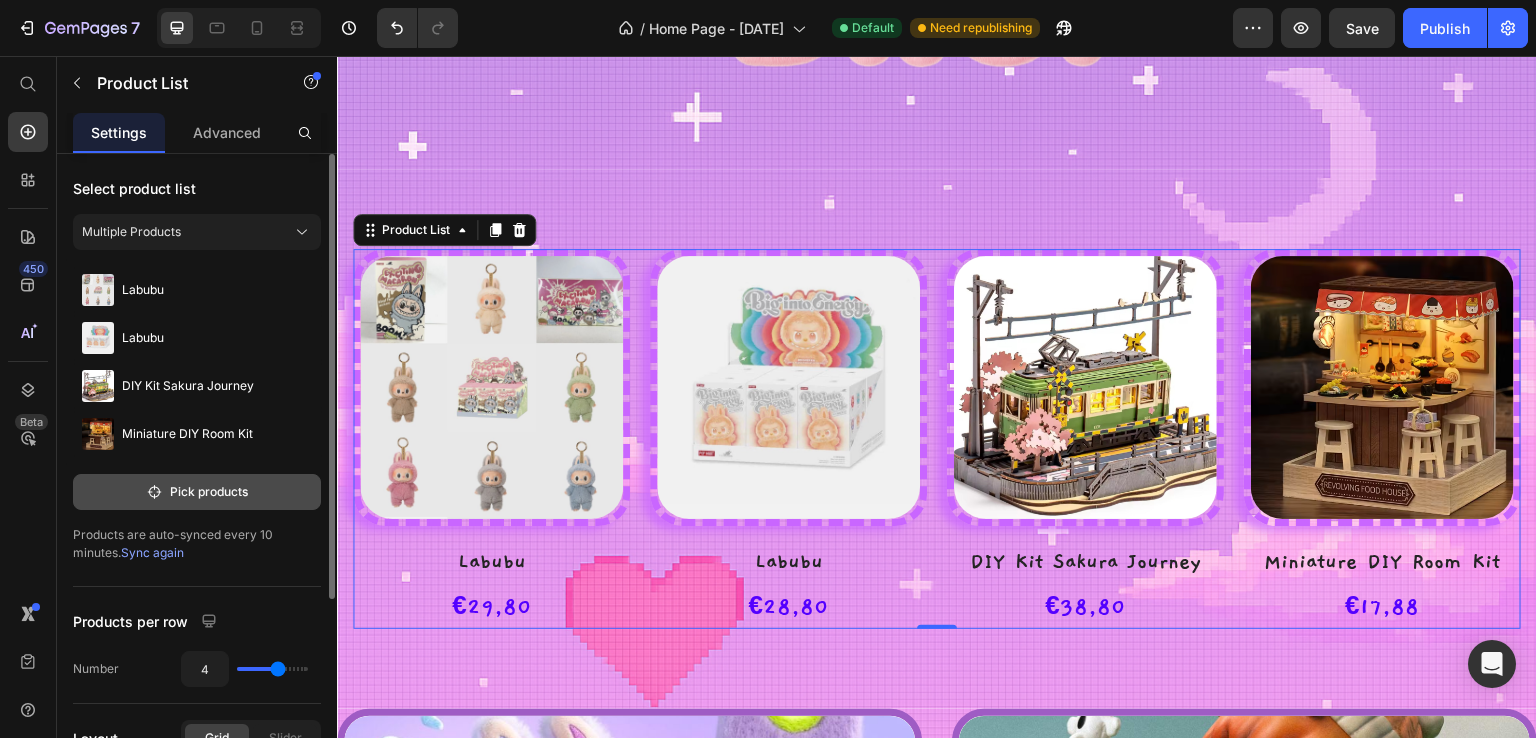 click on "Pick products" at bounding box center (197, 492) 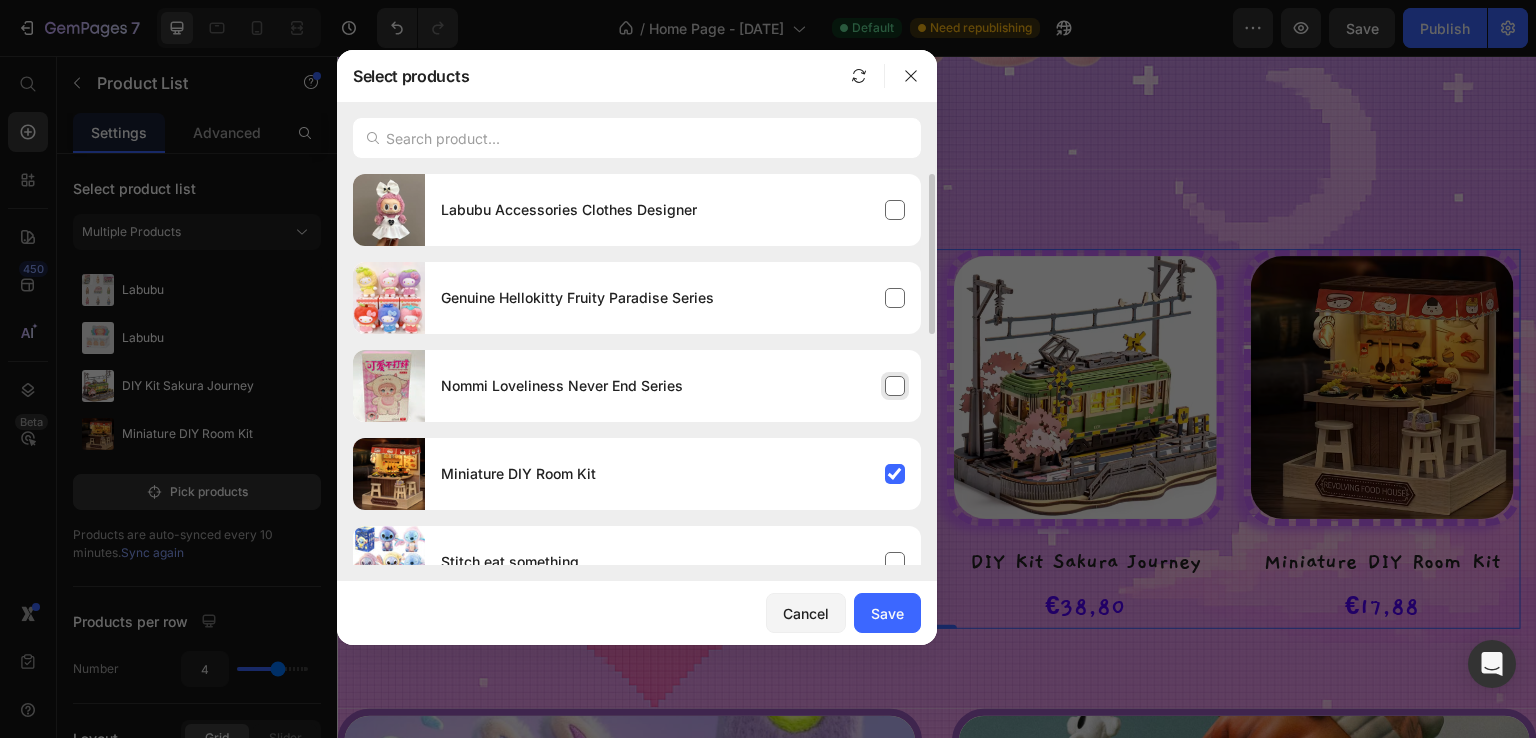 click on "Nommi Loveliness Never End Series" at bounding box center (673, 386) 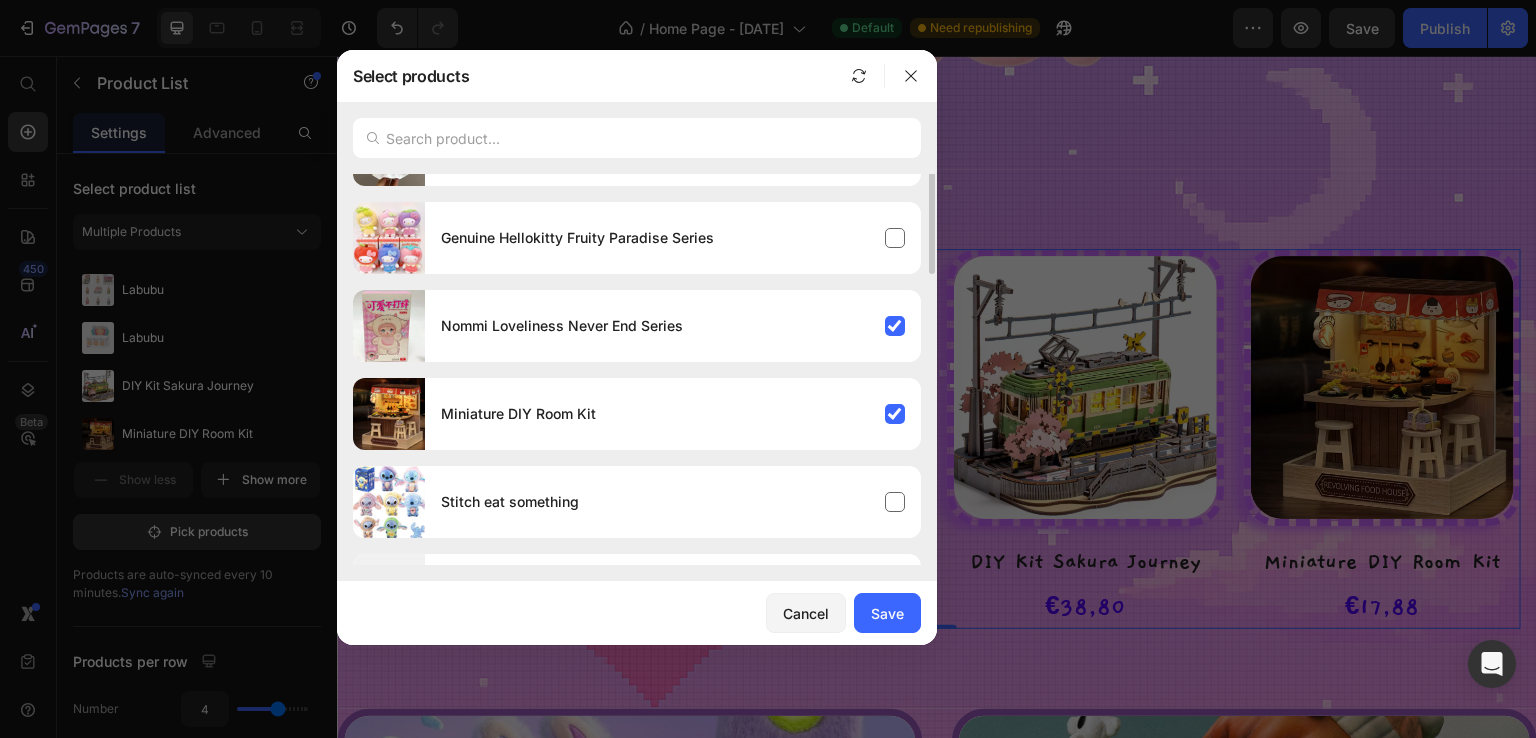 scroll, scrollTop: 0, scrollLeft: 0, axis: both 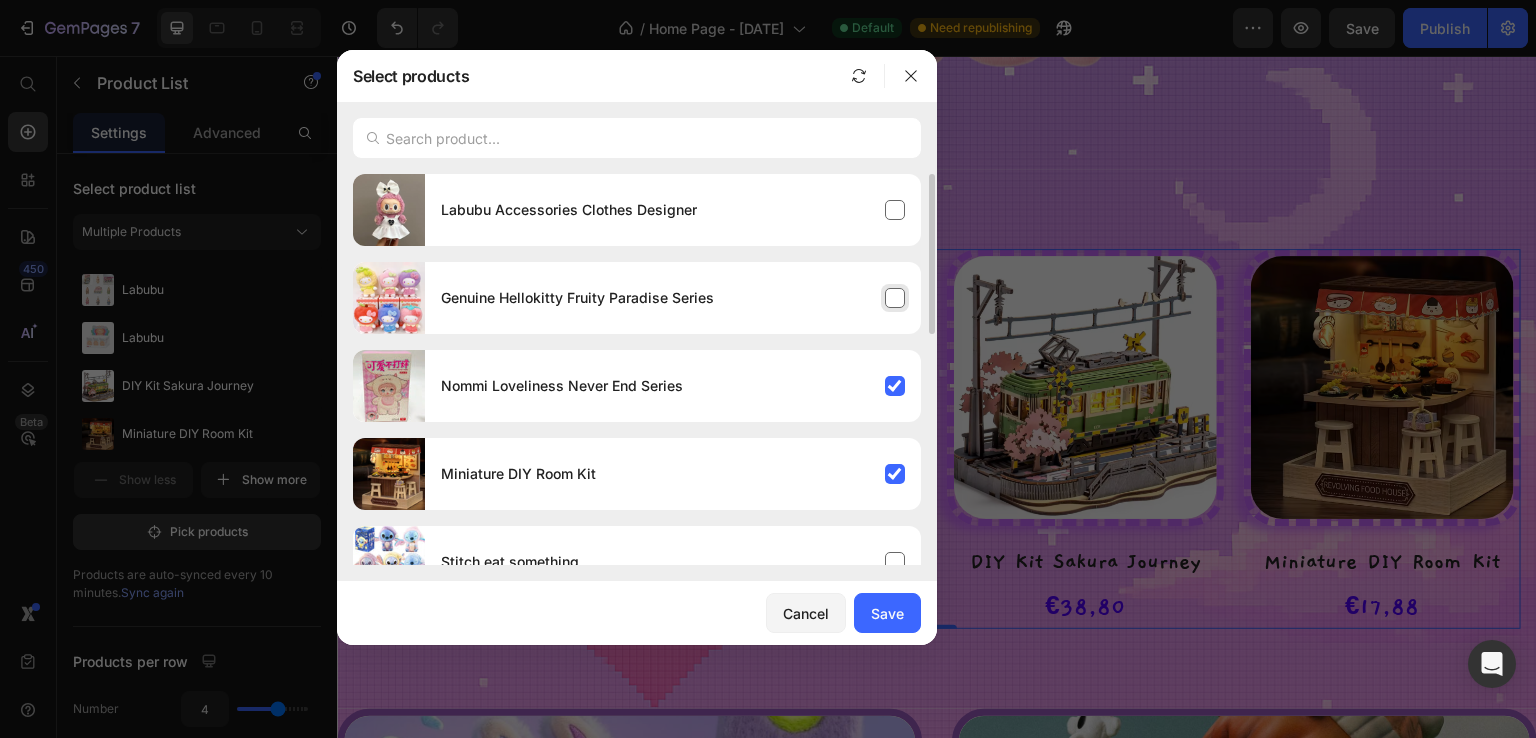 click on "Genuine Hellokitty Fruity Paradise Series" at bounding box center [673, 298] 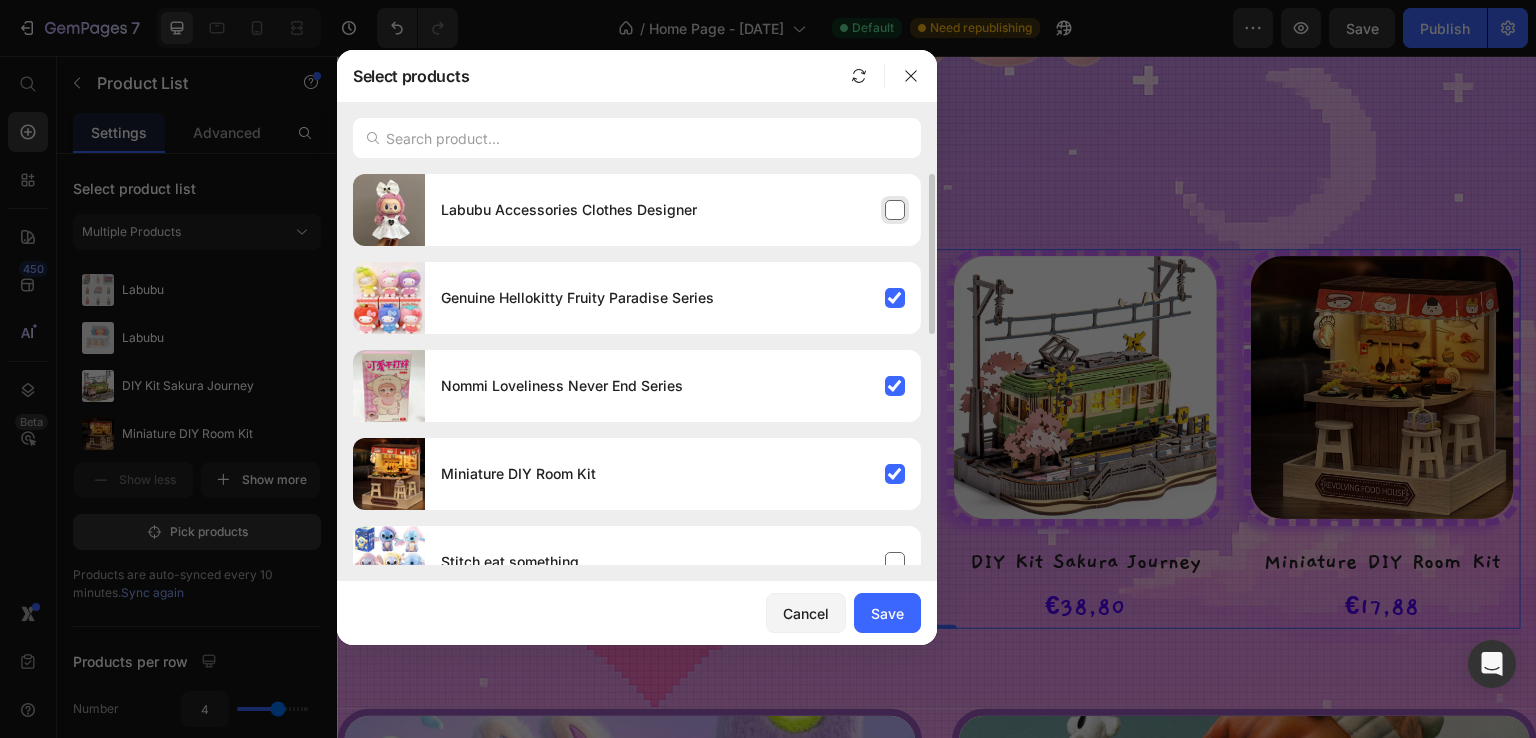 click on "Labubu Accessories Clothes Designer" at bounding box center (673, 210) 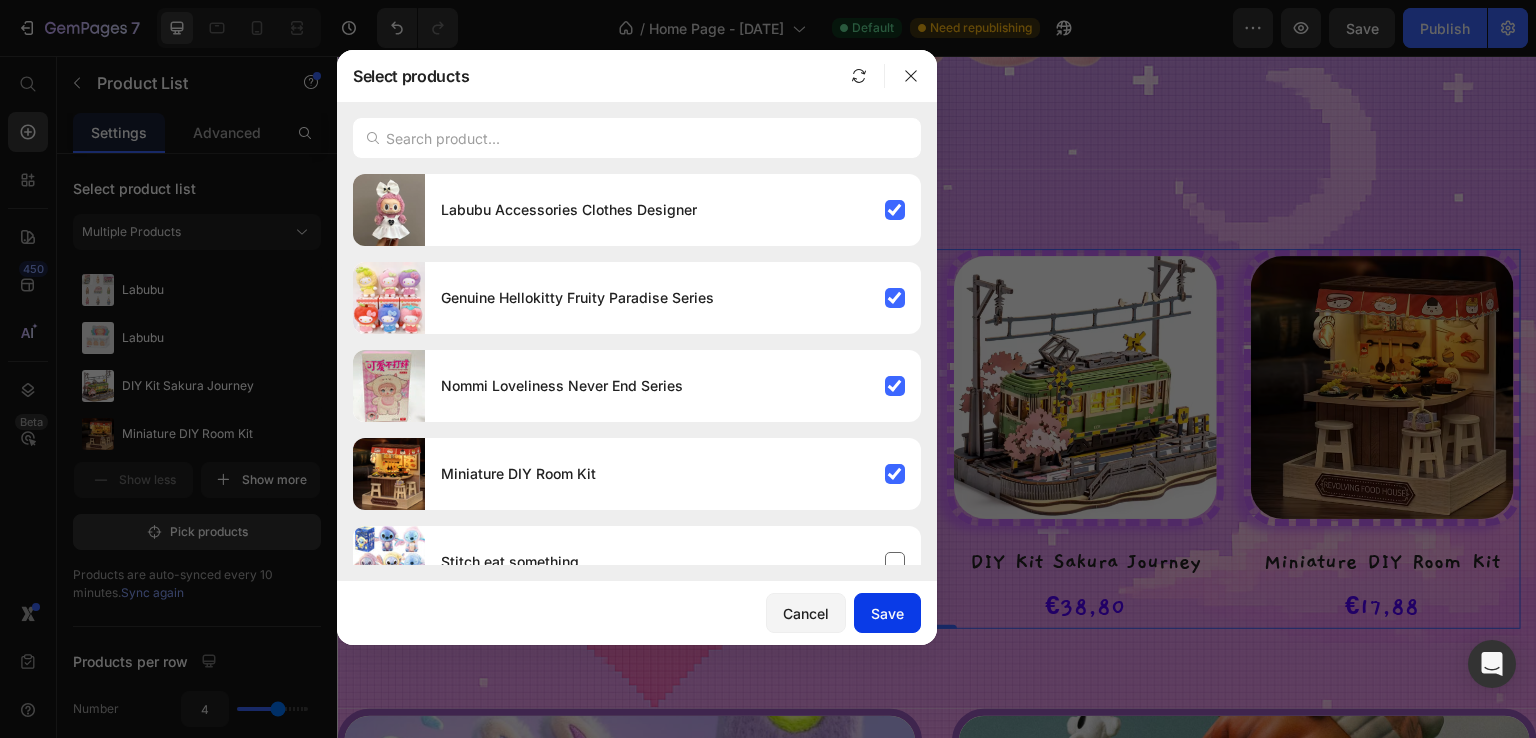 click on "Save" at bounding box center [887, 613] 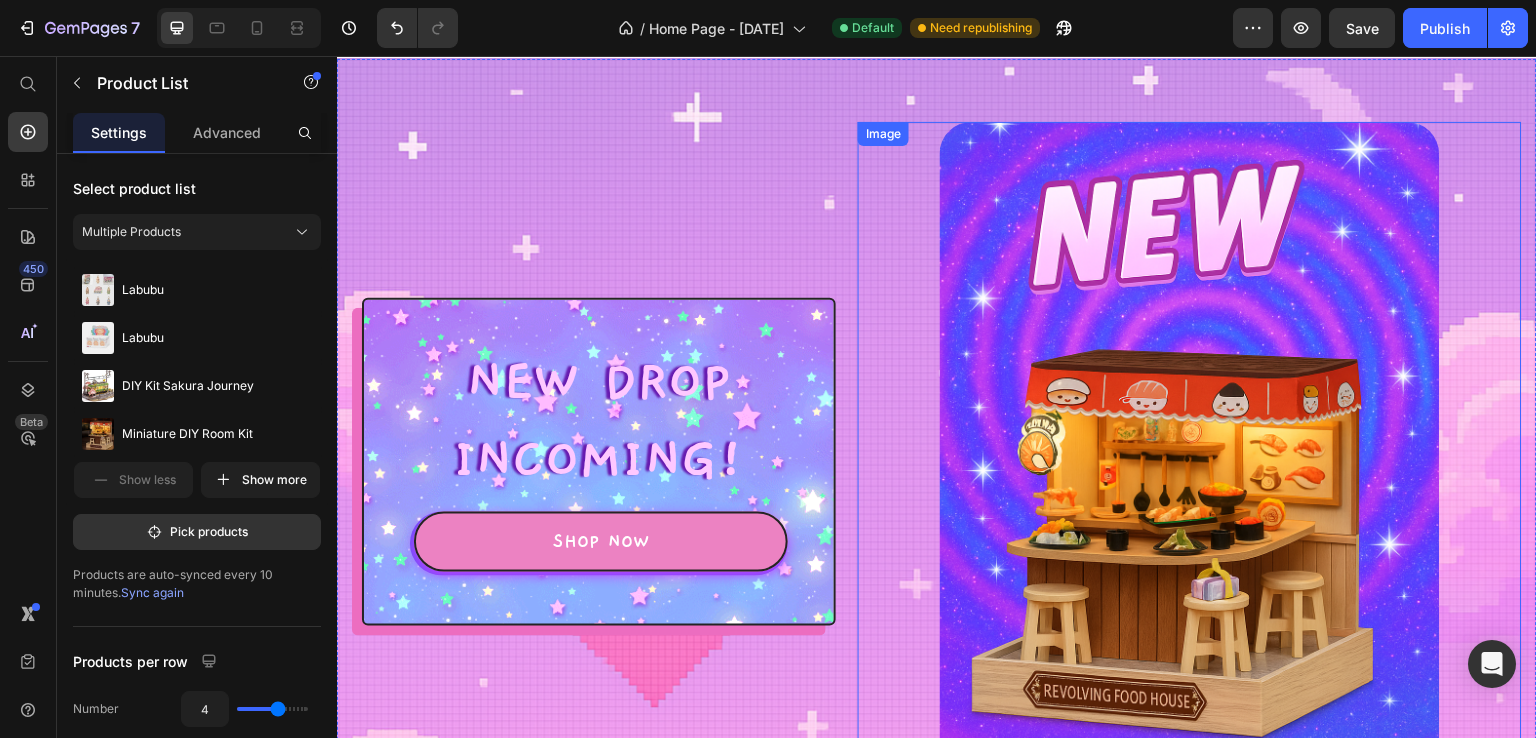 scroll, scrollTop: 0, scrollLeft: 0, axis: both 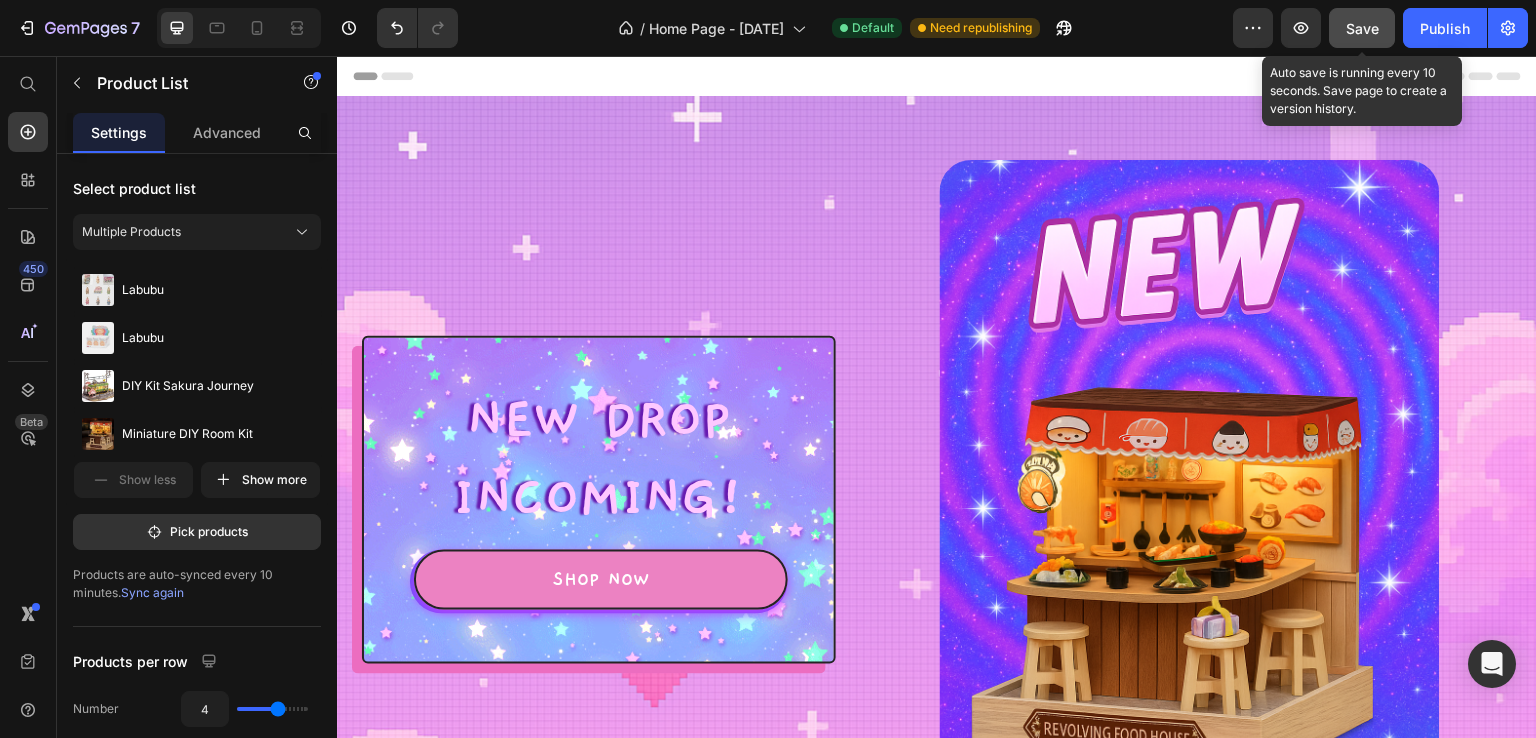 click on "Save" at bounding box center (1362, 28) 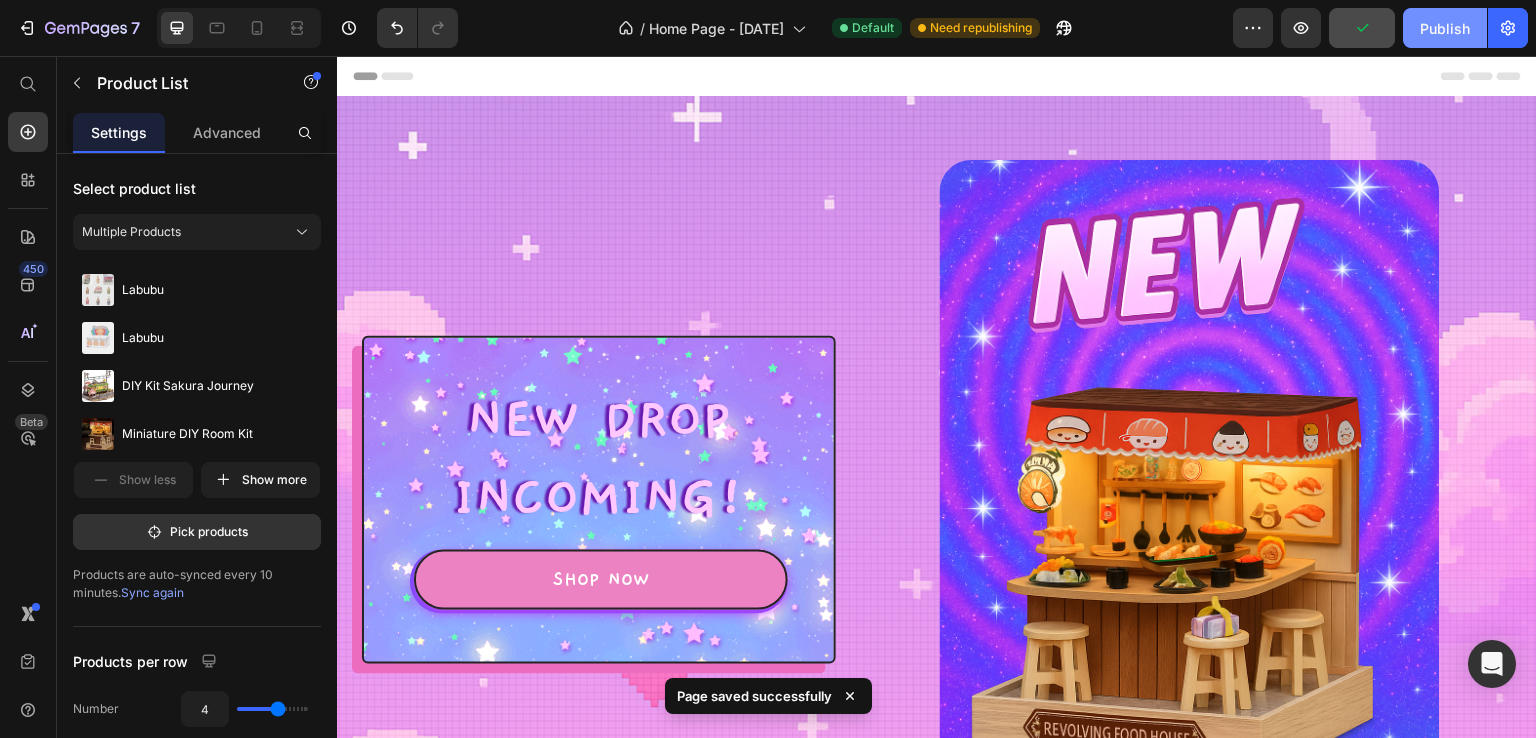 click on "Publish" at bounding box center [1445, 28] 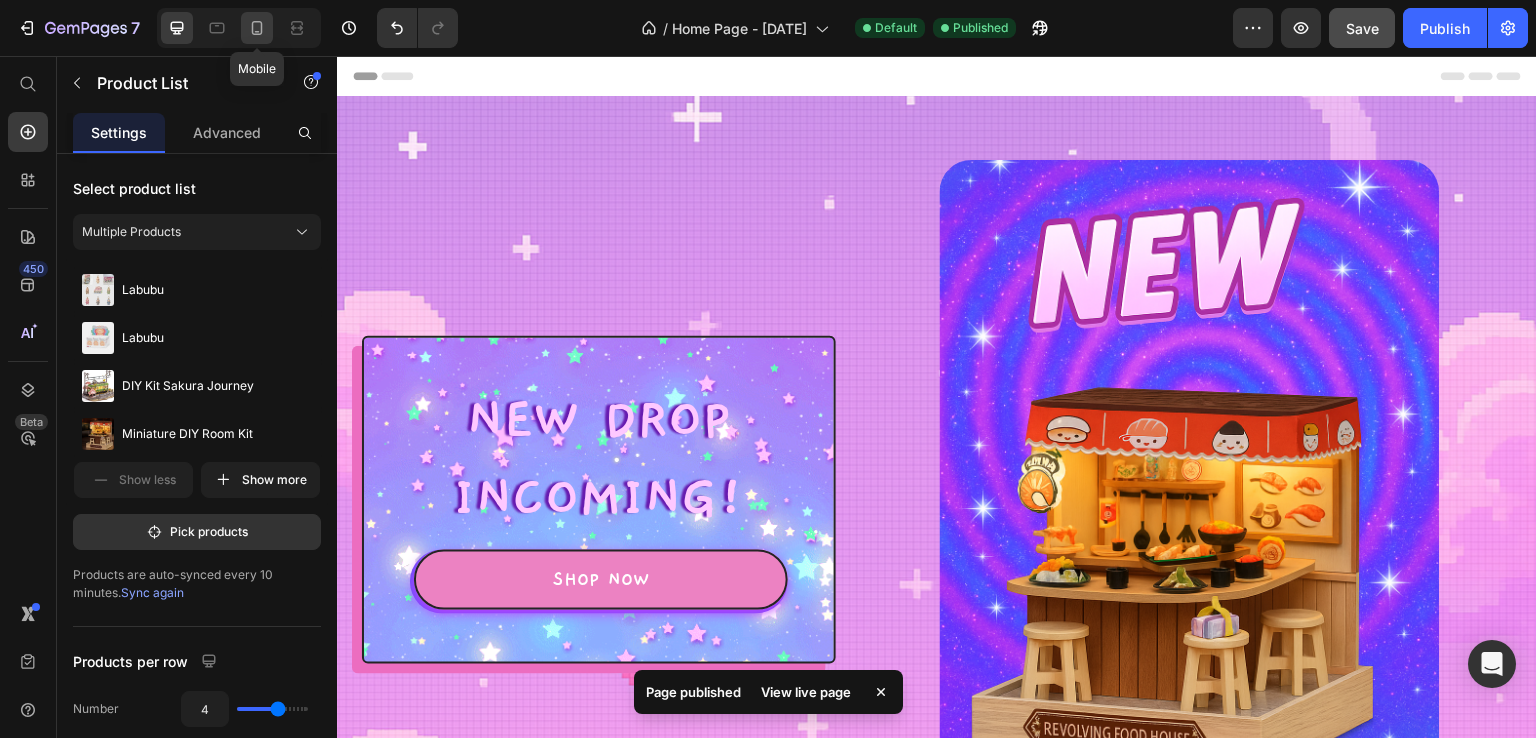 click 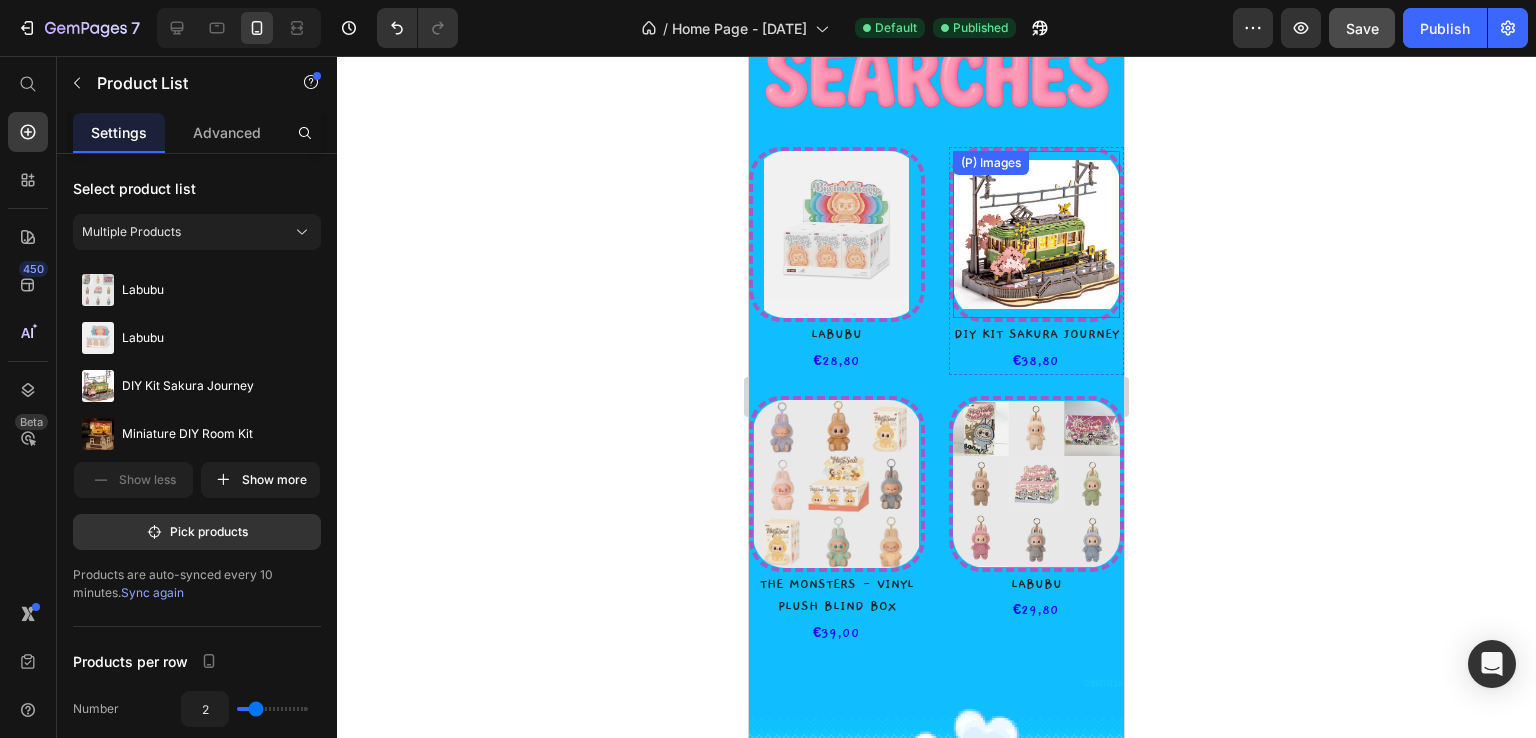 scroll, scrollTop: 3100, scrollLeft: 0, axis: vertical 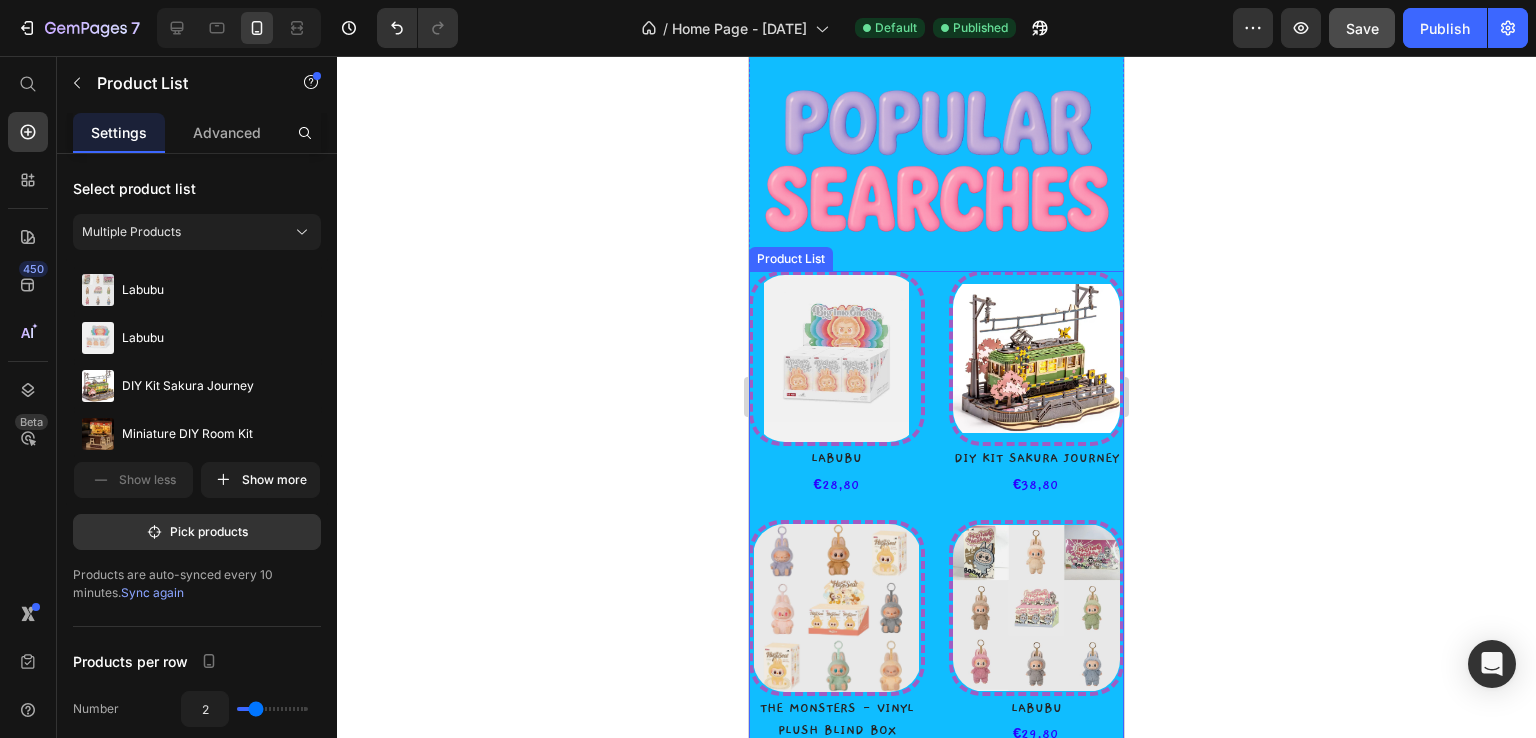 click on "(P) Images Labubu (P) Title €28,80 (P) Price Row Row (P) Images DIY Kit Sakura Journey (P) Title €38,80 (P) Price Row Row (P) Images THE MONSTERS - Vinyl Plush Blind Box (P) Title €39,00 (P) Price Row Row (P) Images Labubu (P) Title €29,80 (P) Price Row Row" at bounding box center (936, 521) 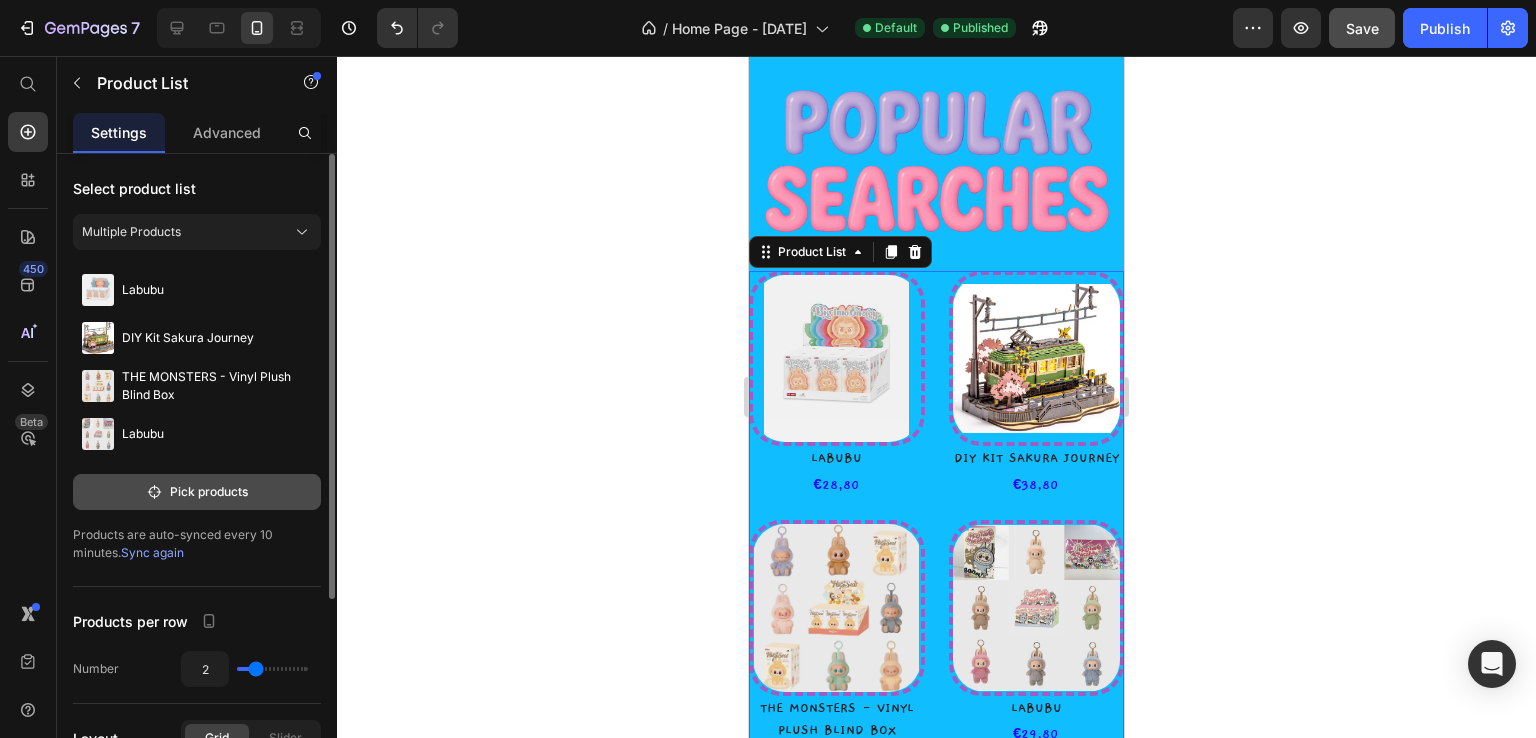 click on "Pick products" at bounding box center [197, 492] 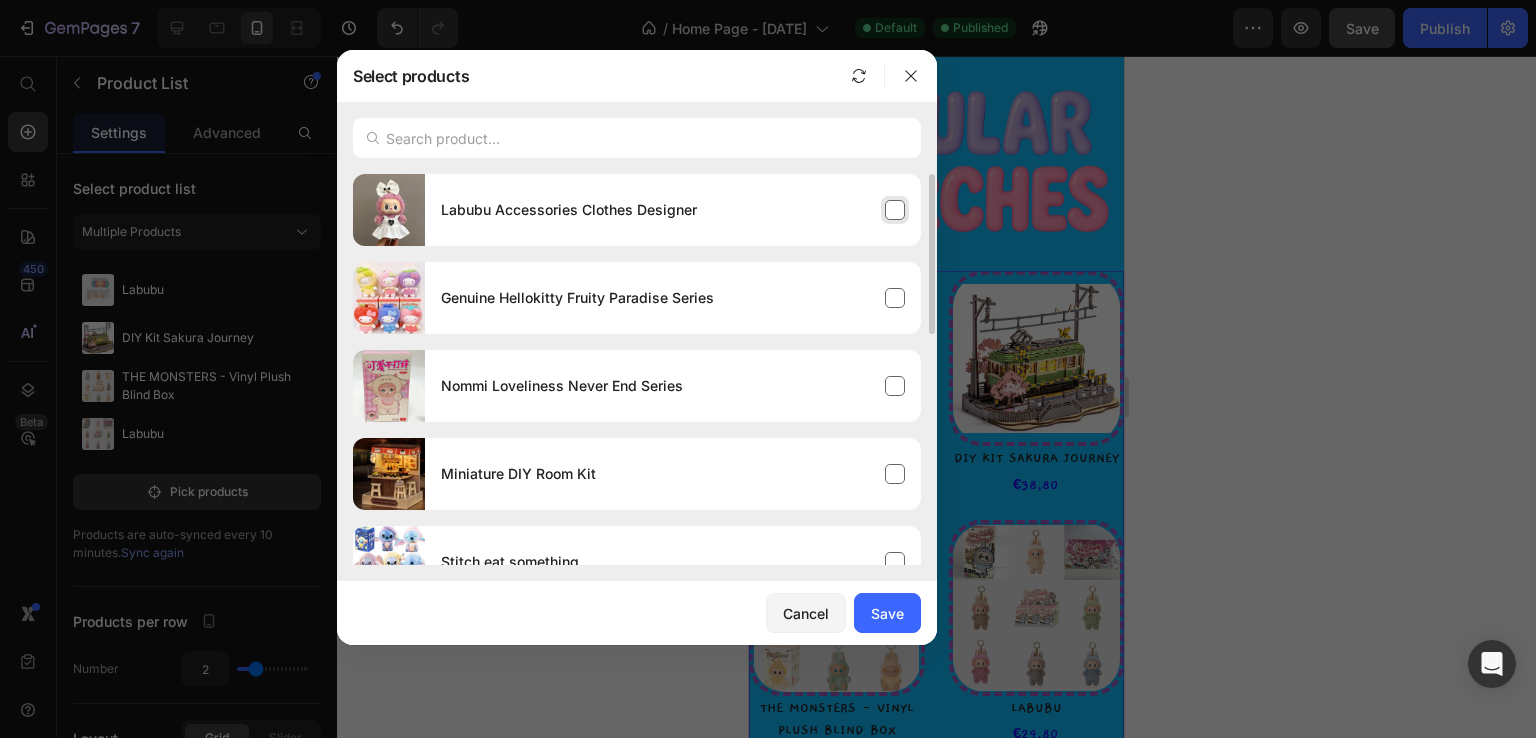 click on "Labubu Accessories Clothes Designer" at bounding box center [673, 210] 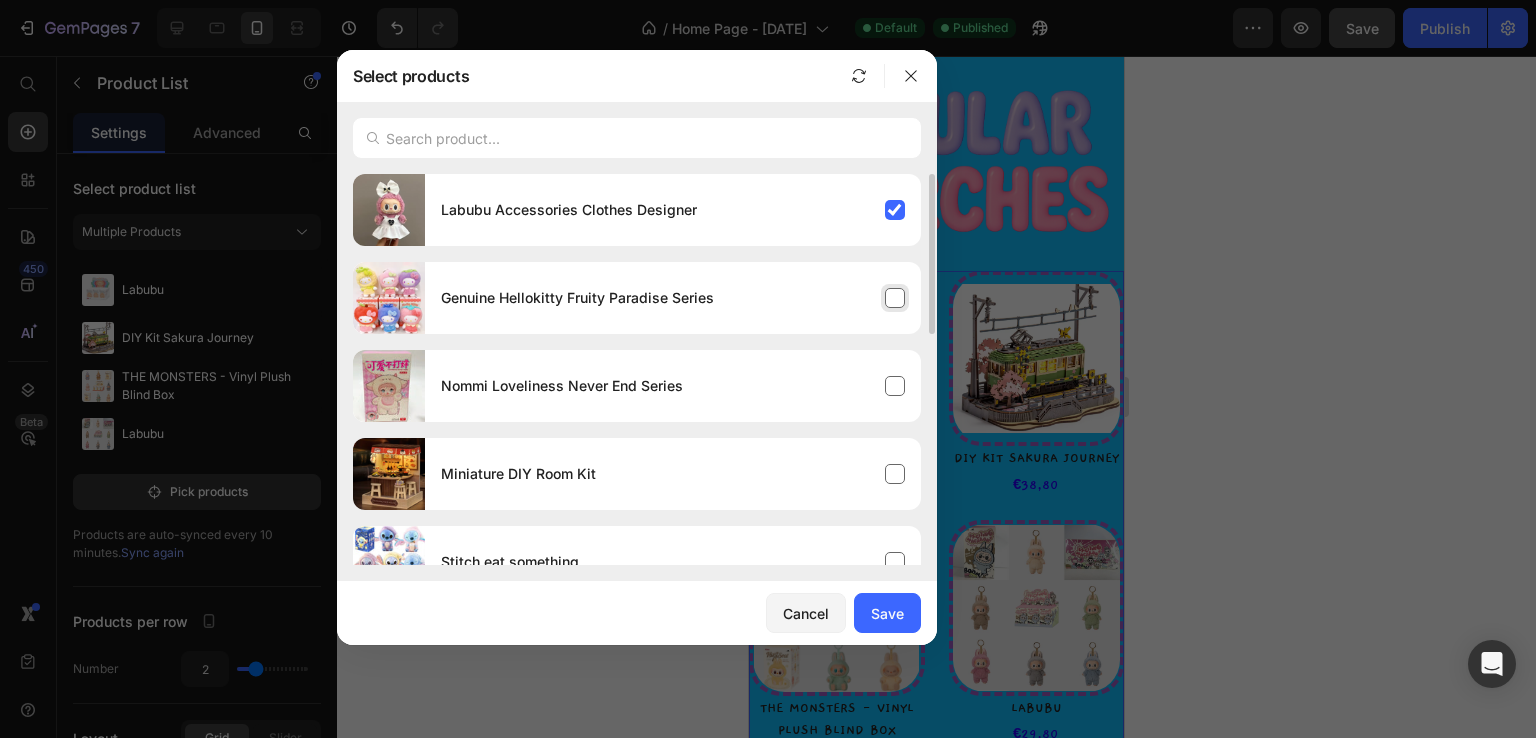 click on "Genuine Hellokitty Fruity Paradise Series" at bounding box center (673, 298) 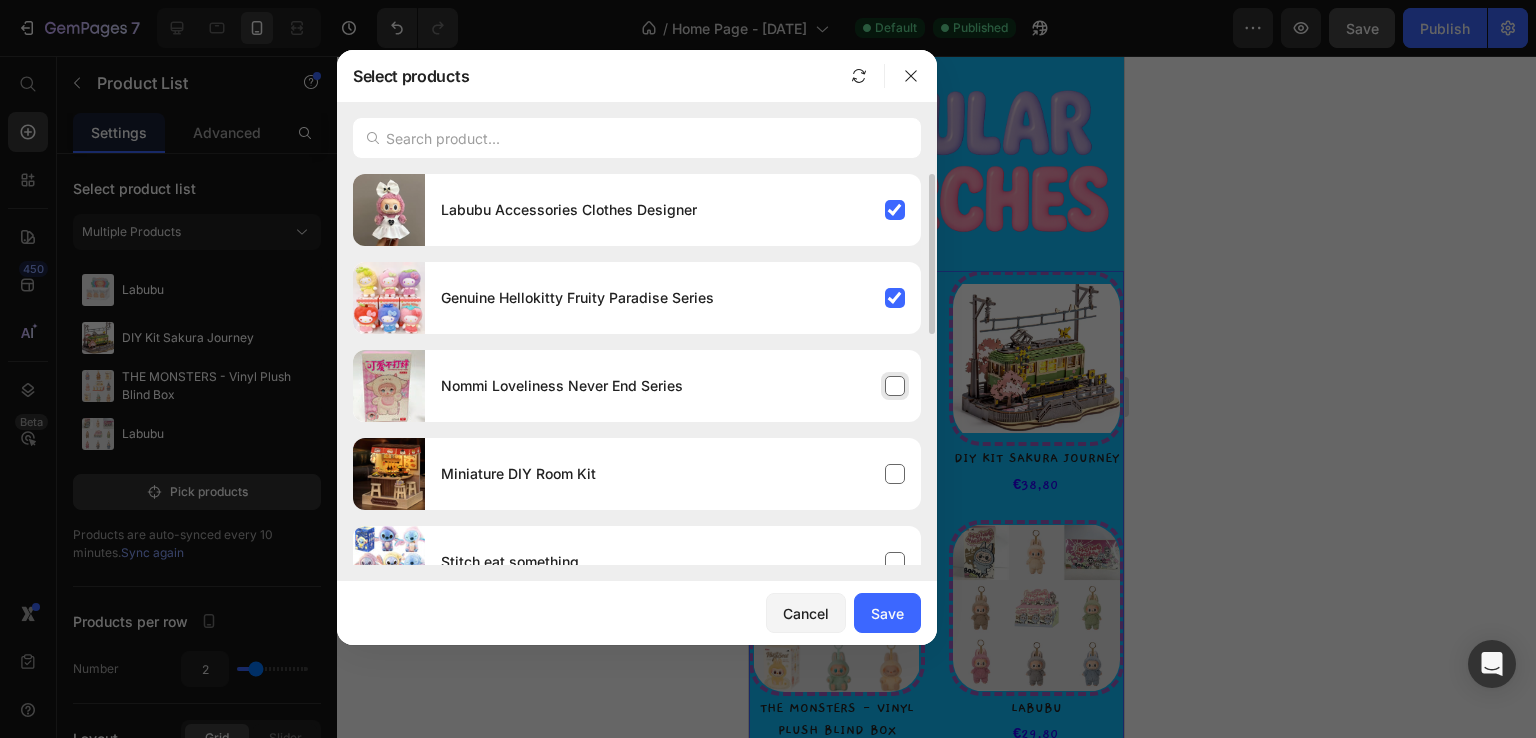 click on "Nommi Loveliness Never End Series" at bounding box center (673, 386) 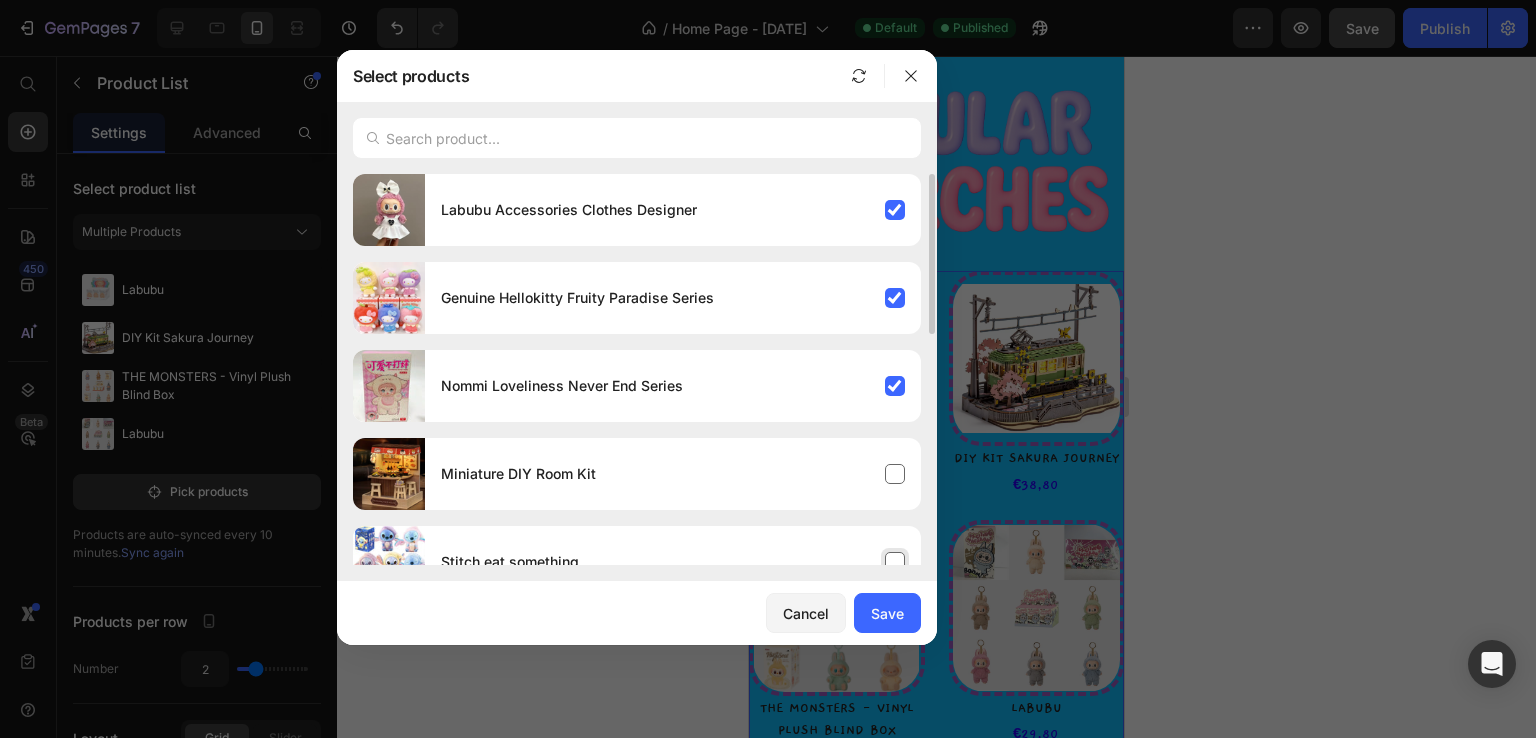 scroll, scrollTop: 200, scrollLeft: 0, axis: vertical 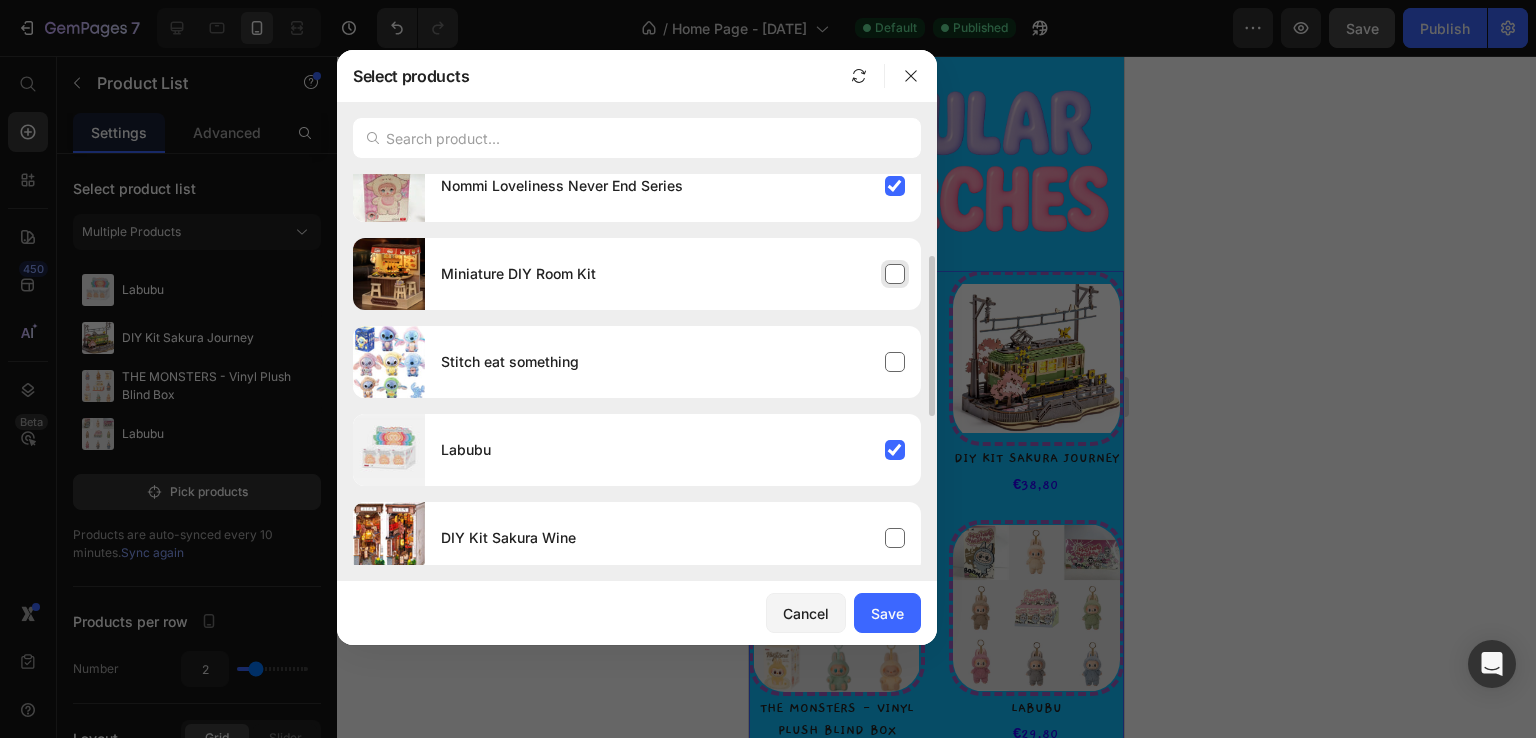 click on "Miniature DIY Room Kit" at bounding box center (673, 274) 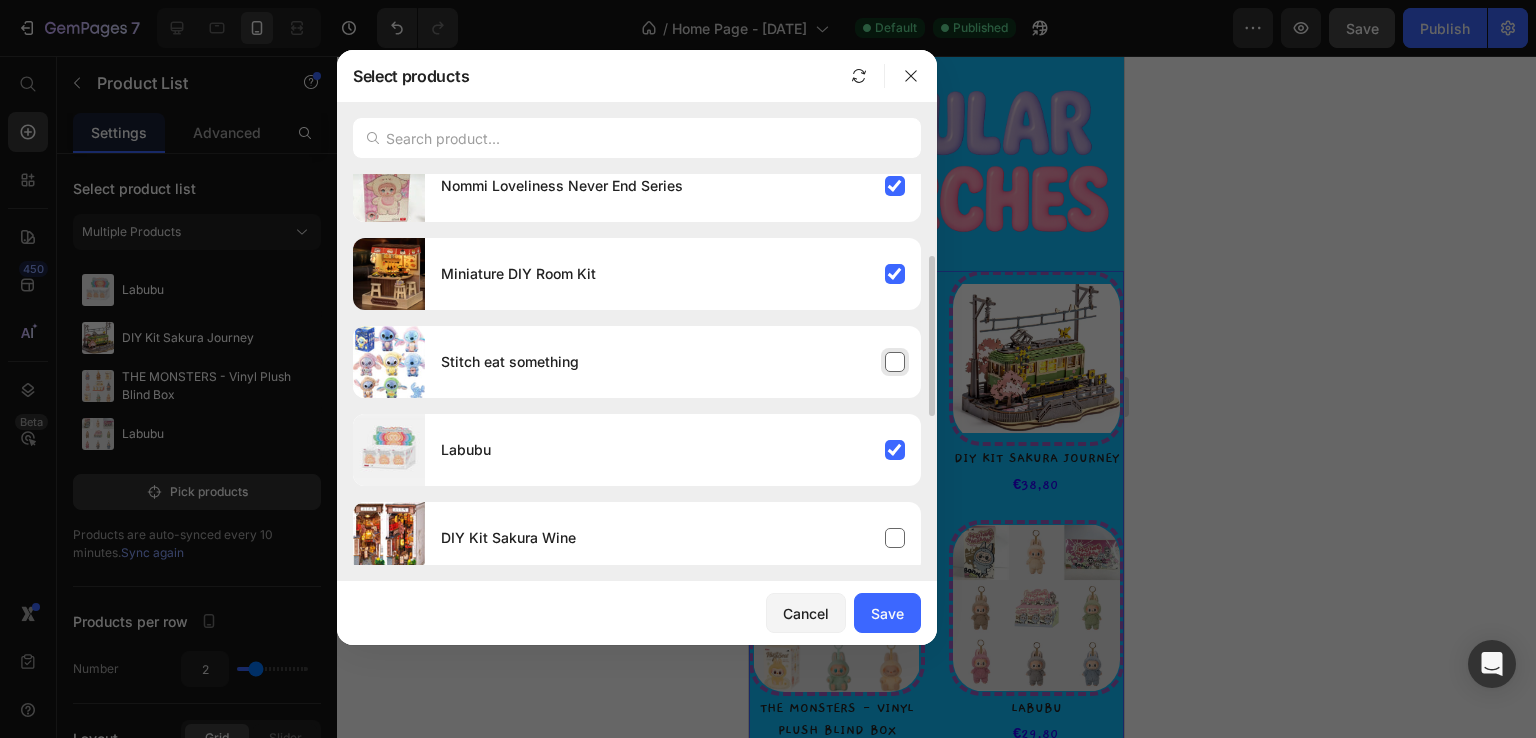click on "Stitch eat something" at bounding box center (673, 362) 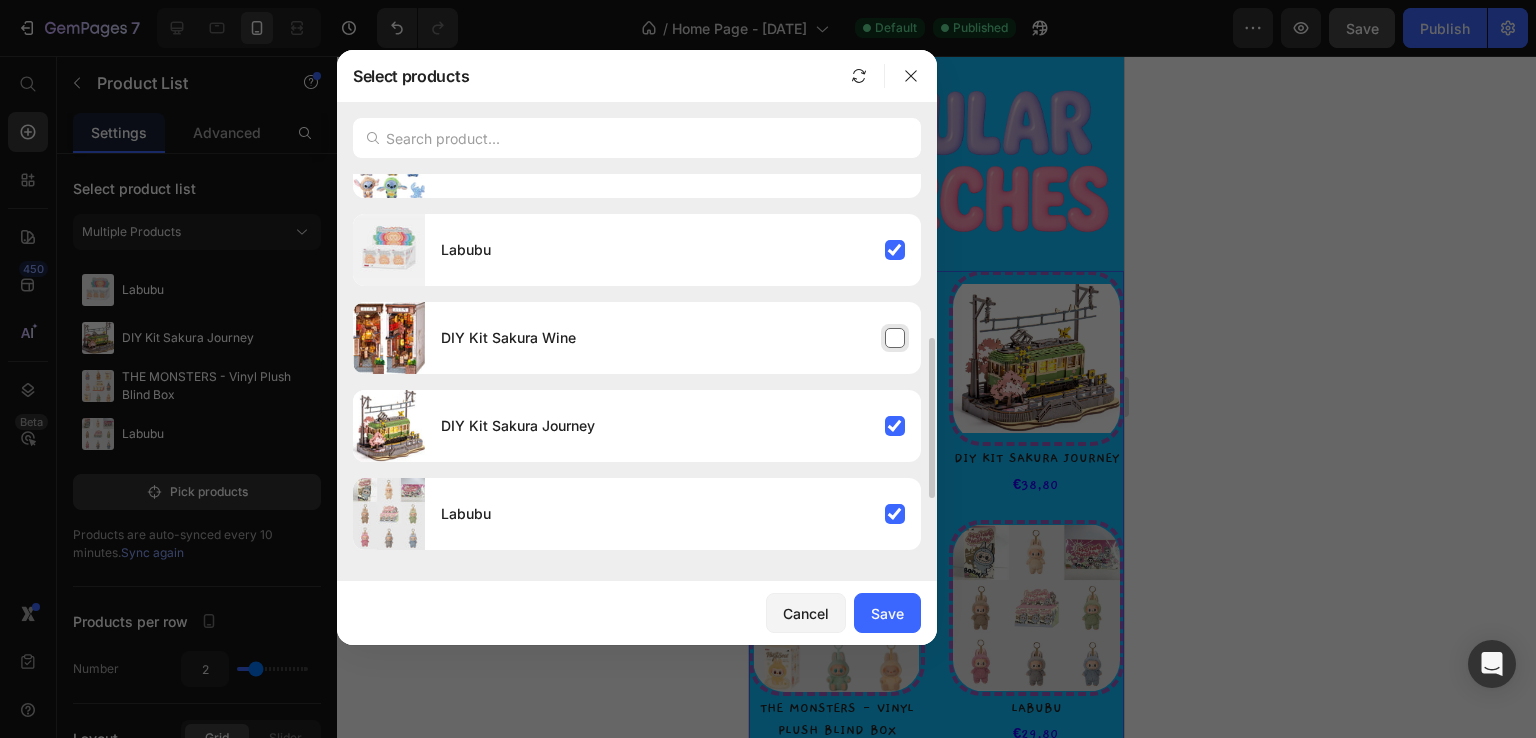 click on "DIY Kit Sakura Wine" at bounding box center (673, 338) 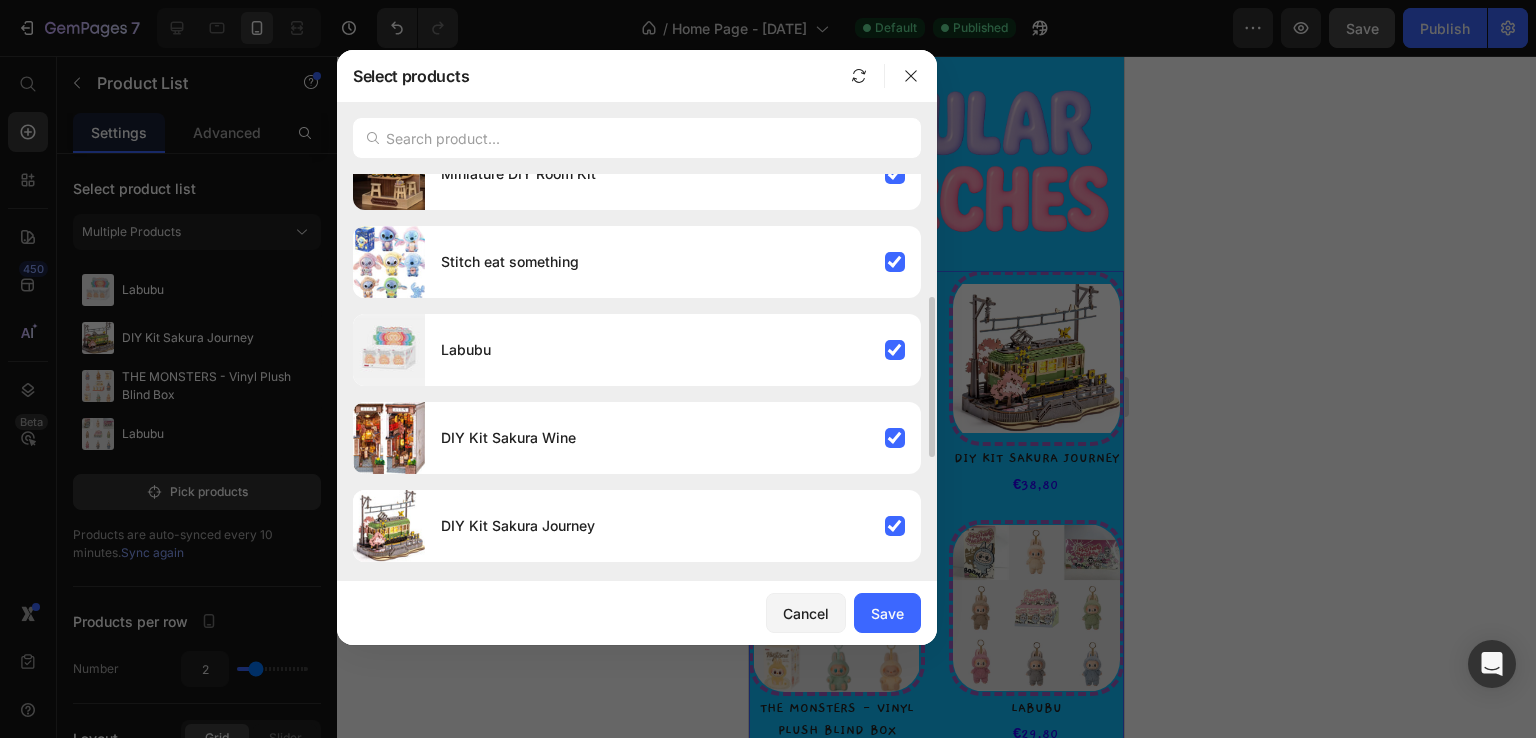 scroll, scrollTop: 560, scrollLeft: 0, axis: vertical 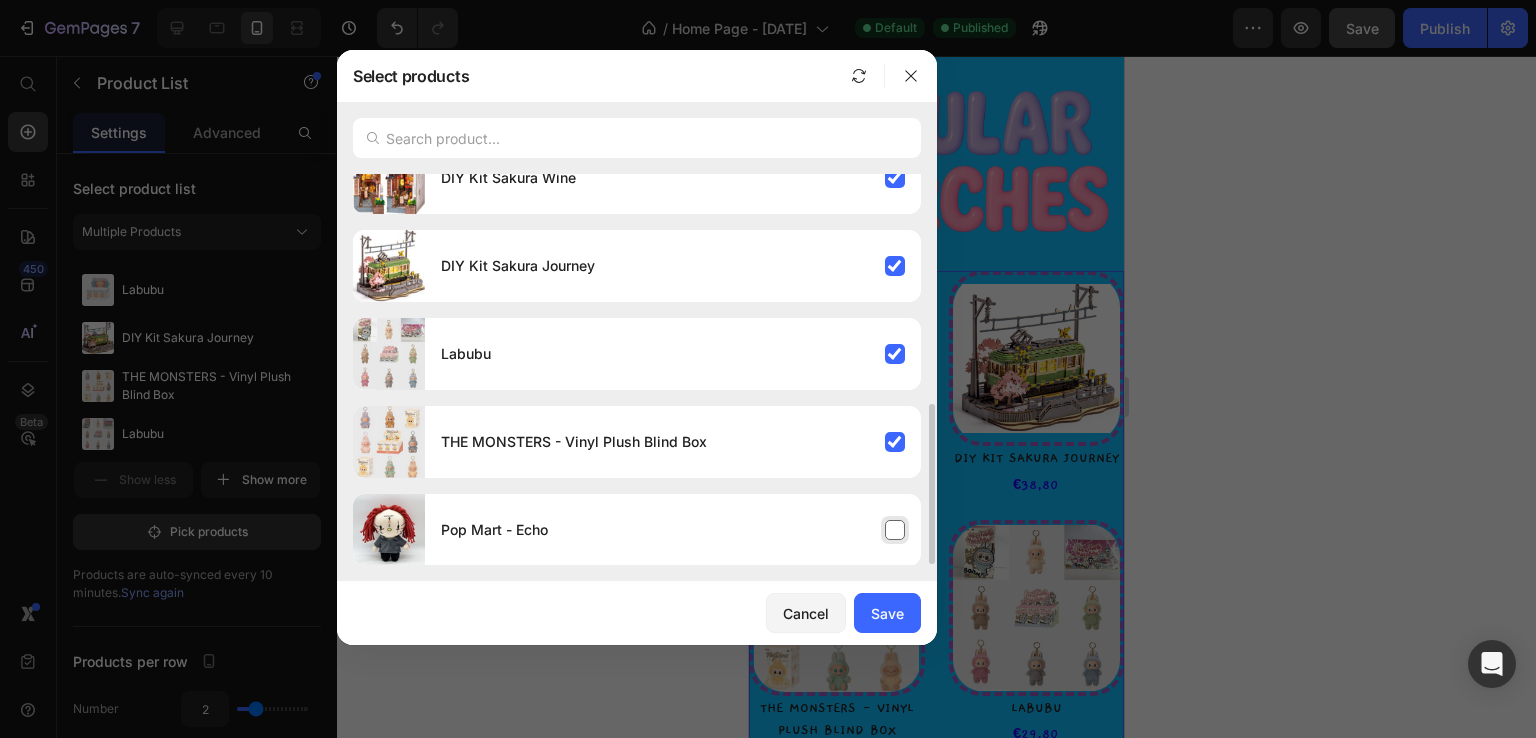 click on "Pop Mart - Echo" at bounding box center (673, 530) 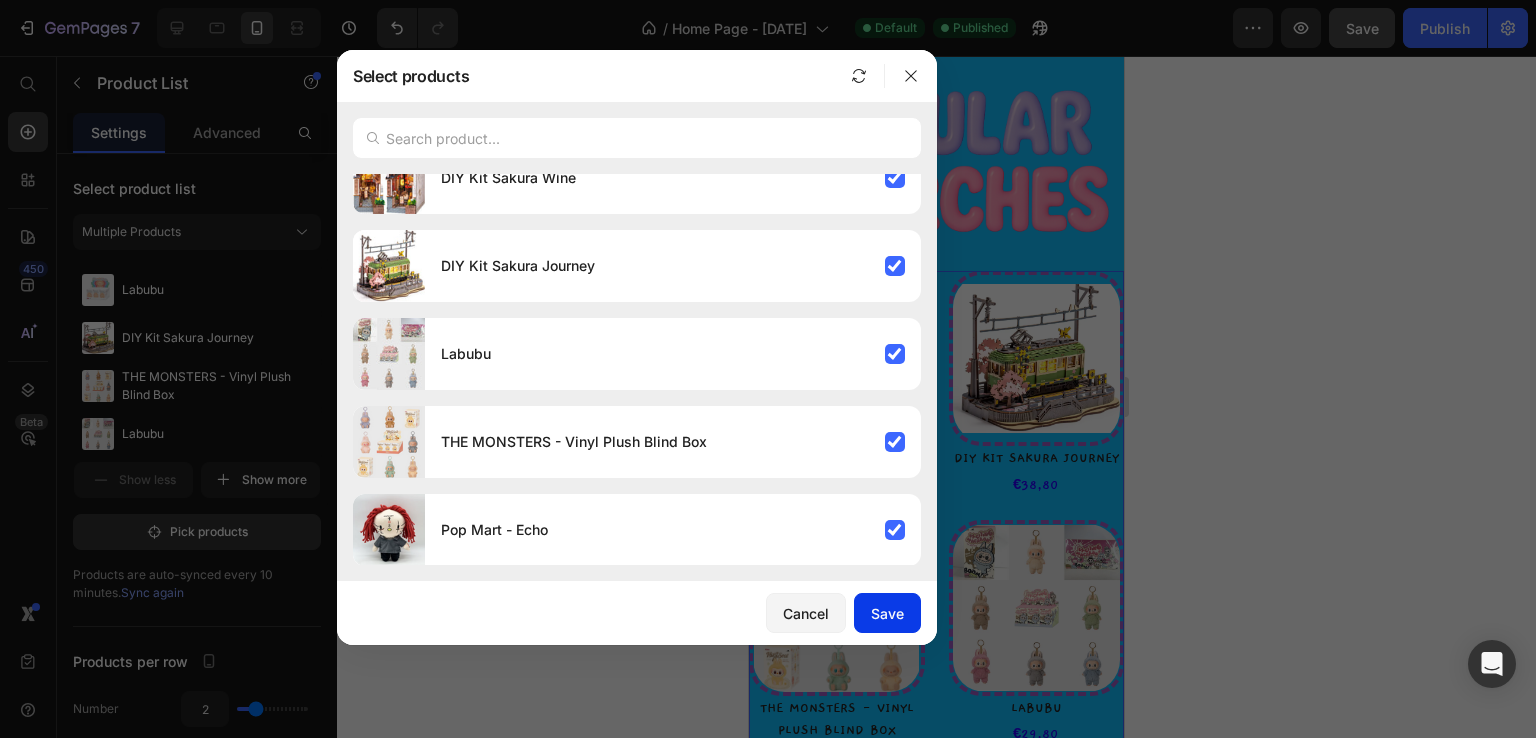 click on "Save" at bounding box center (887, 613) 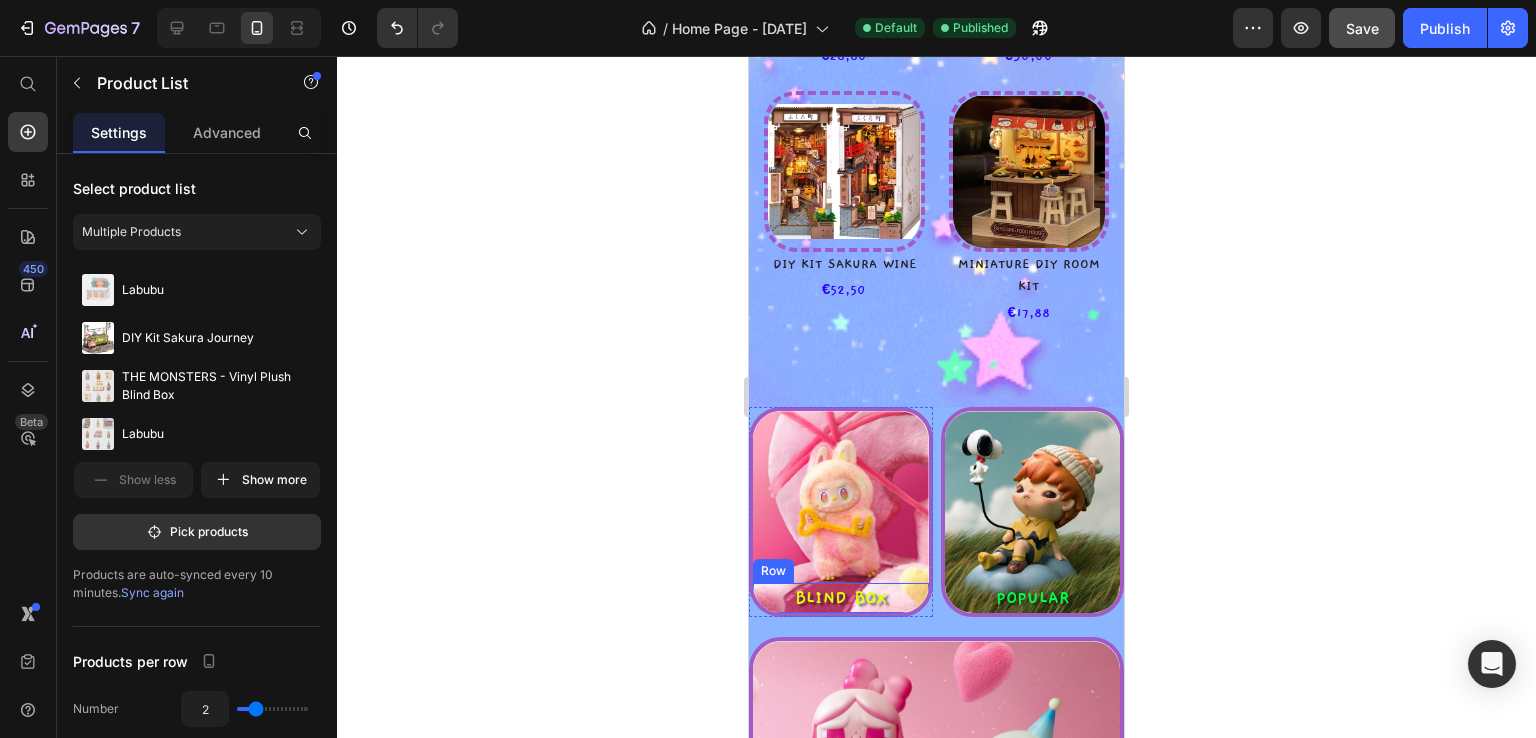 scroll, scrollTop: 2100, scrollLeft: 0, axis: vertical 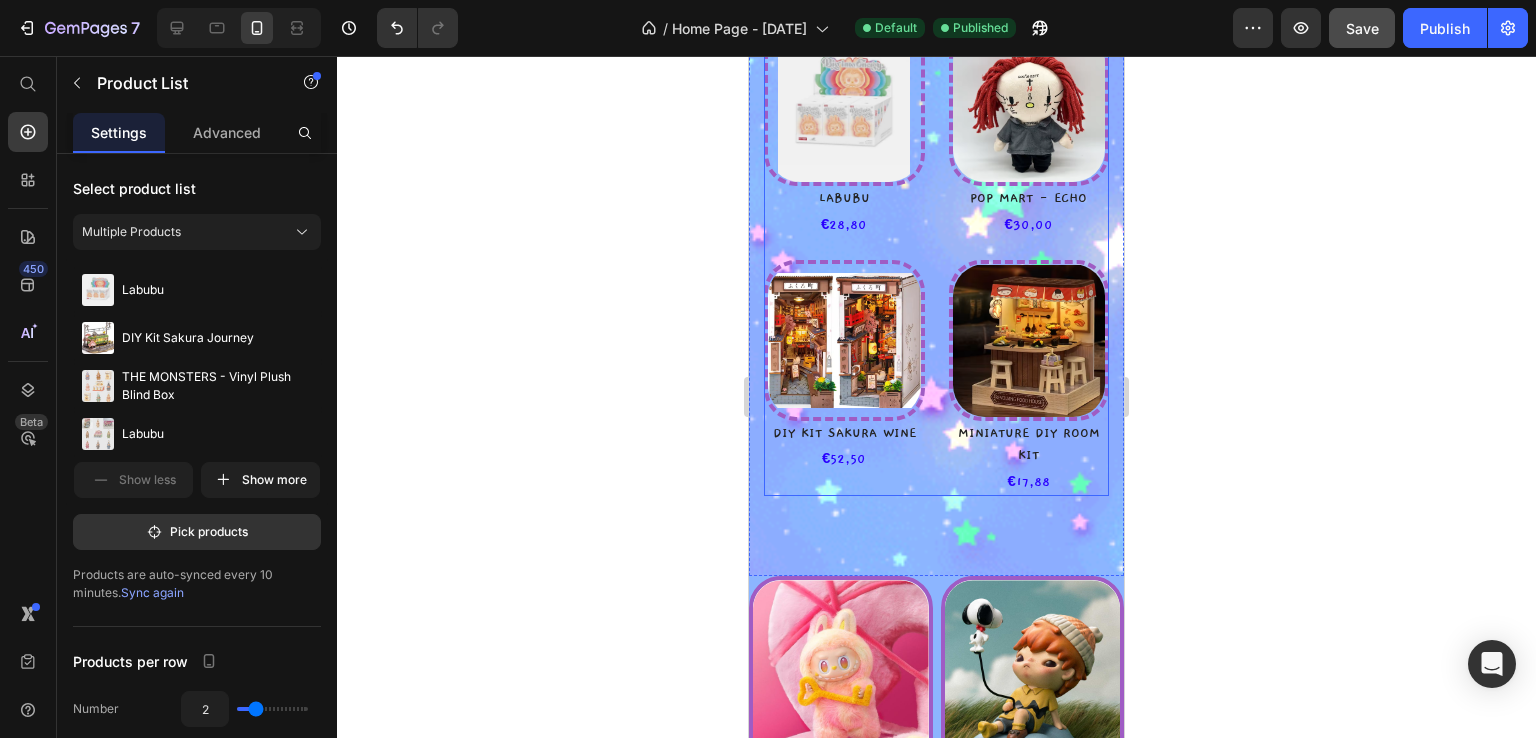 click on "(P) Images DIY Kit Sakura Wine (P) Title €52,50 (P) Price Row Row" at bounding box center [844, 378] 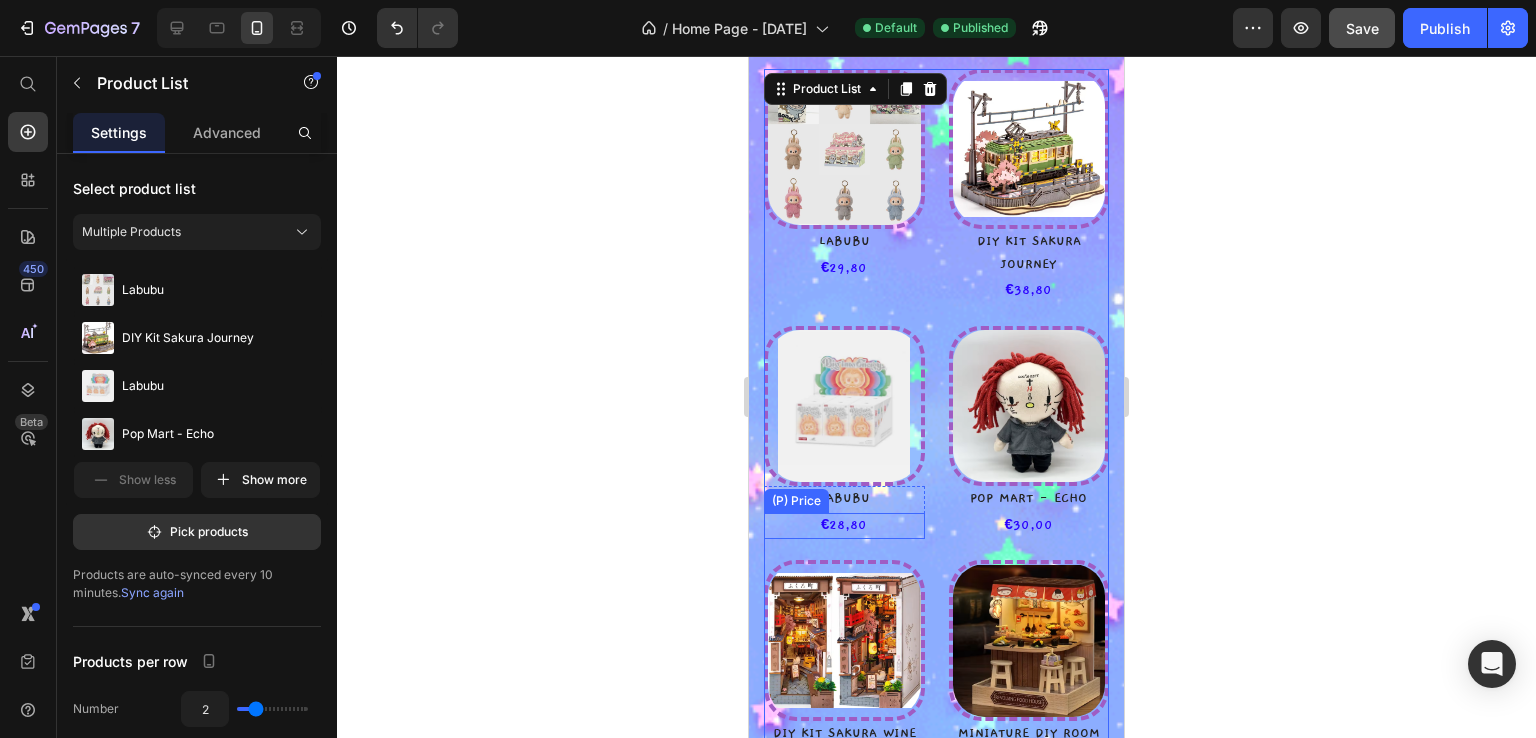 scroll, scrollTop: 1800, scrollLeft: 0, axis: vertical 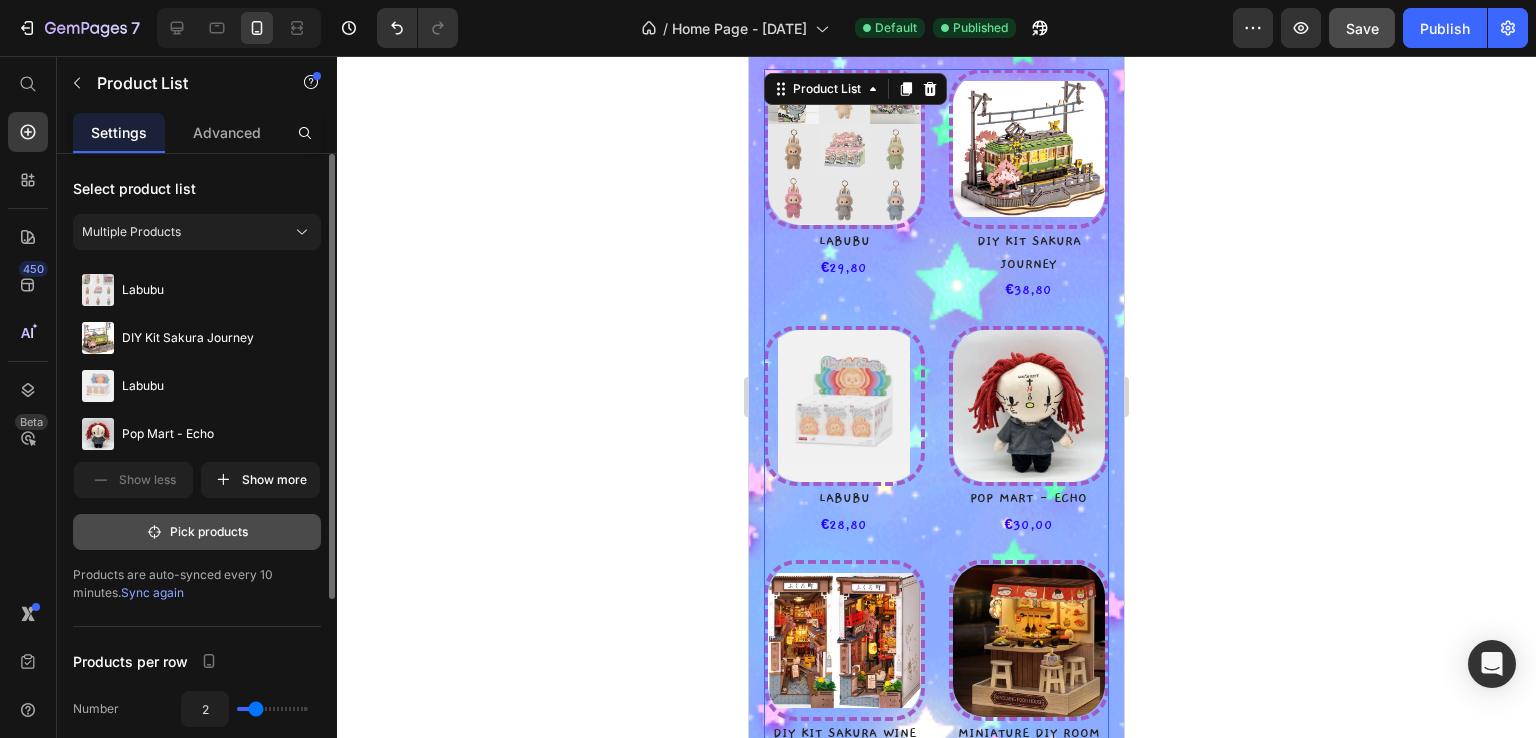 click on "Pick products" at bounding box center (197, 532) 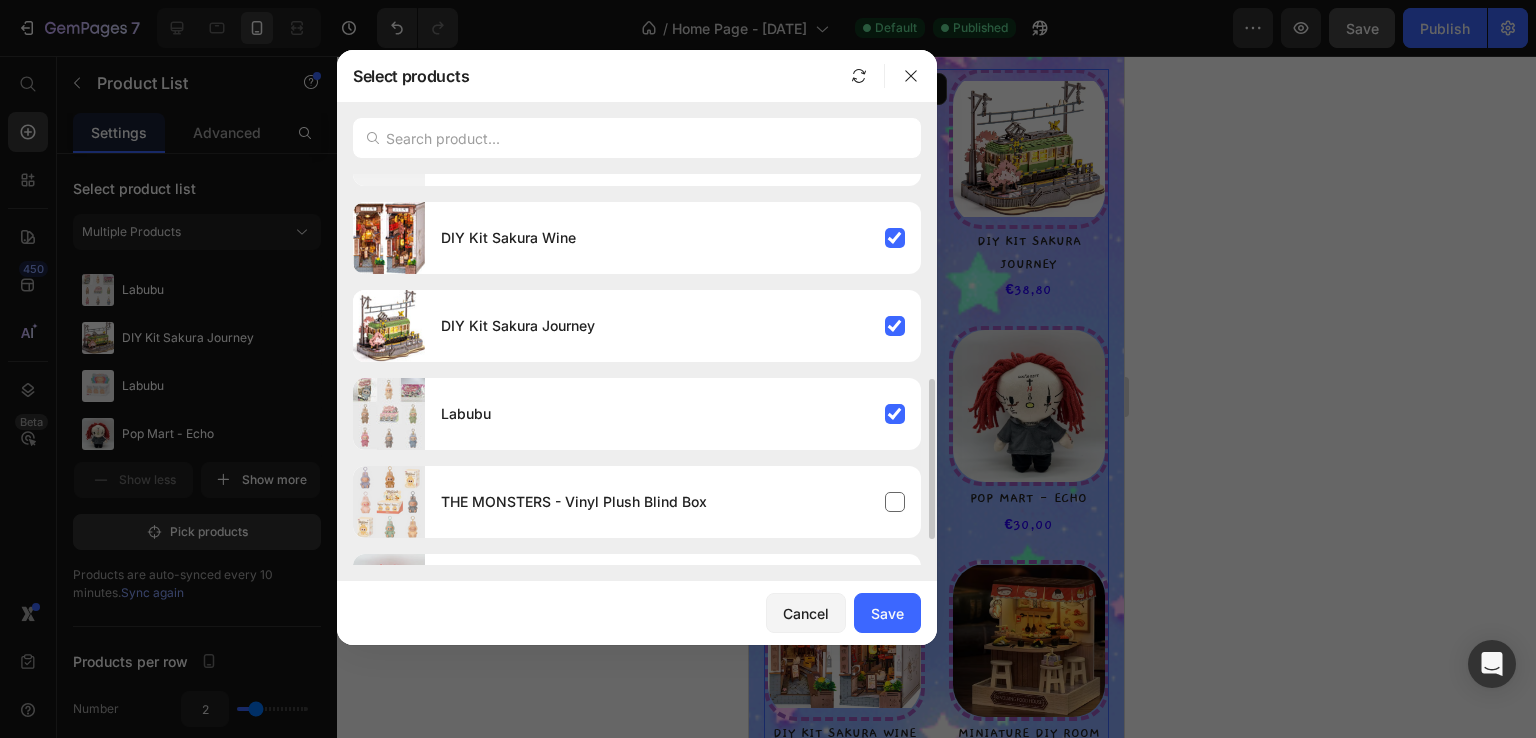 scroll, scrollTop: 560, scrollLeft: 0, axis: vertical 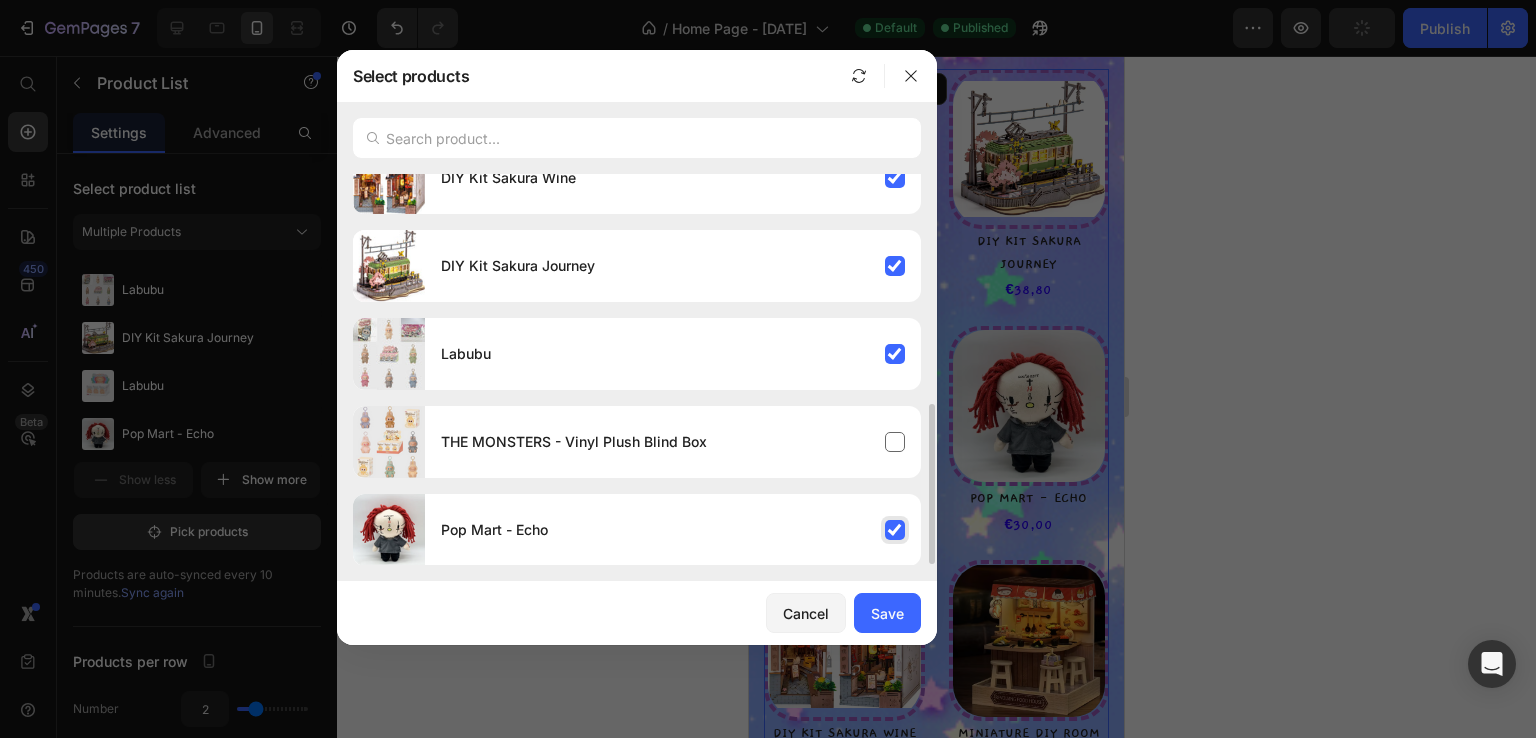 click on "Pop Mart - Echo" at bounding box center (673, 530) 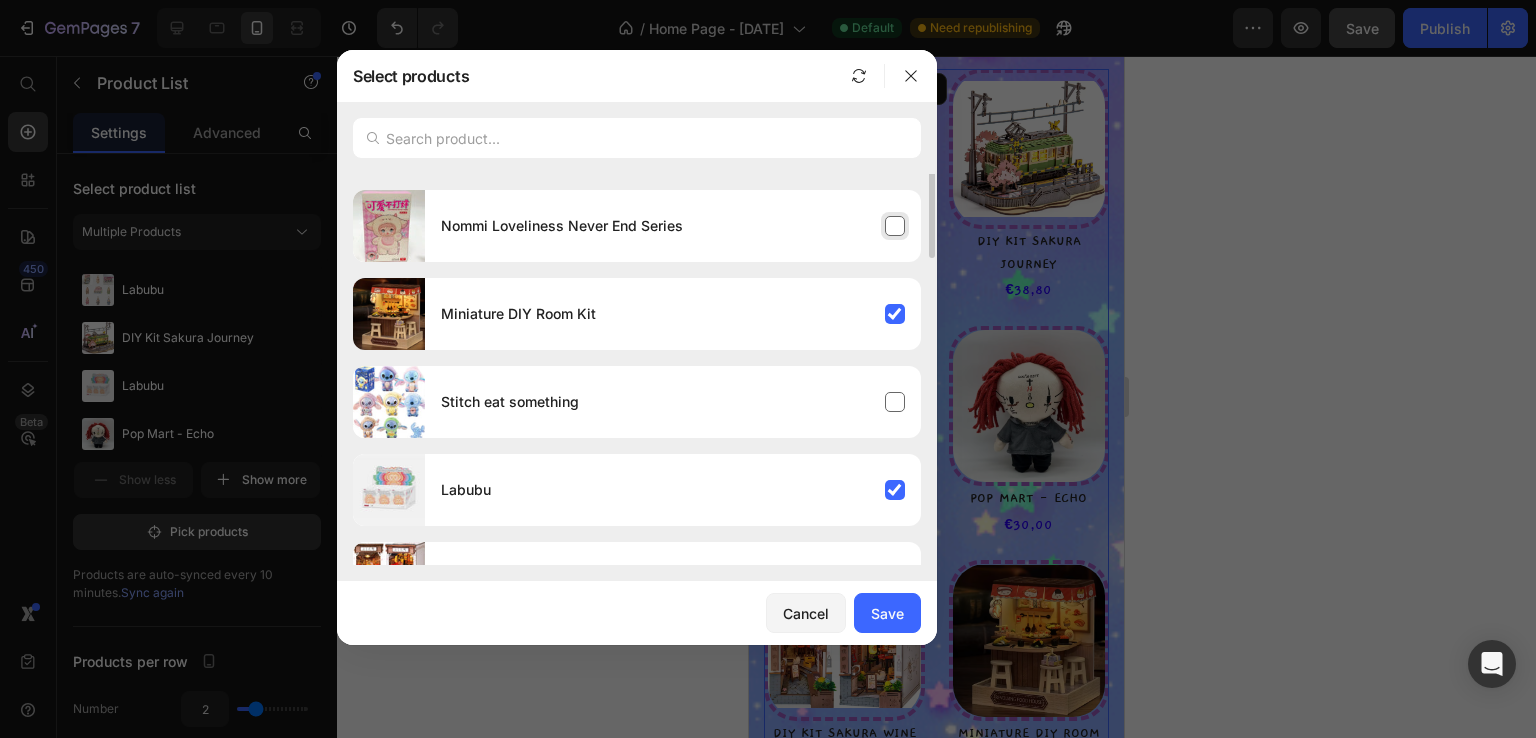 scroll, scrollTop: 60, scrollLeft: 0, axis: vertical 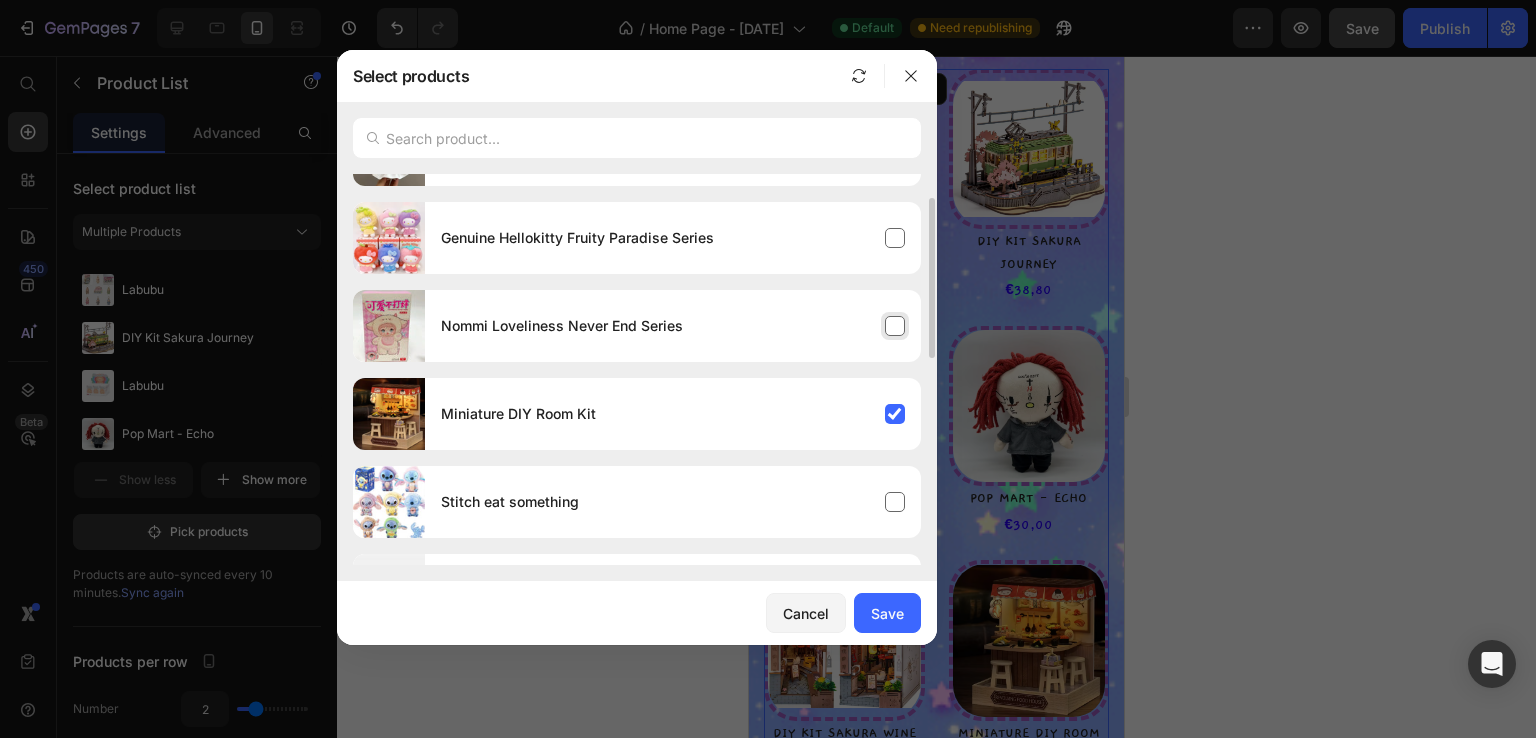 click on "Nommi Loveliness Never End Series" at bounding box center (673, 326) 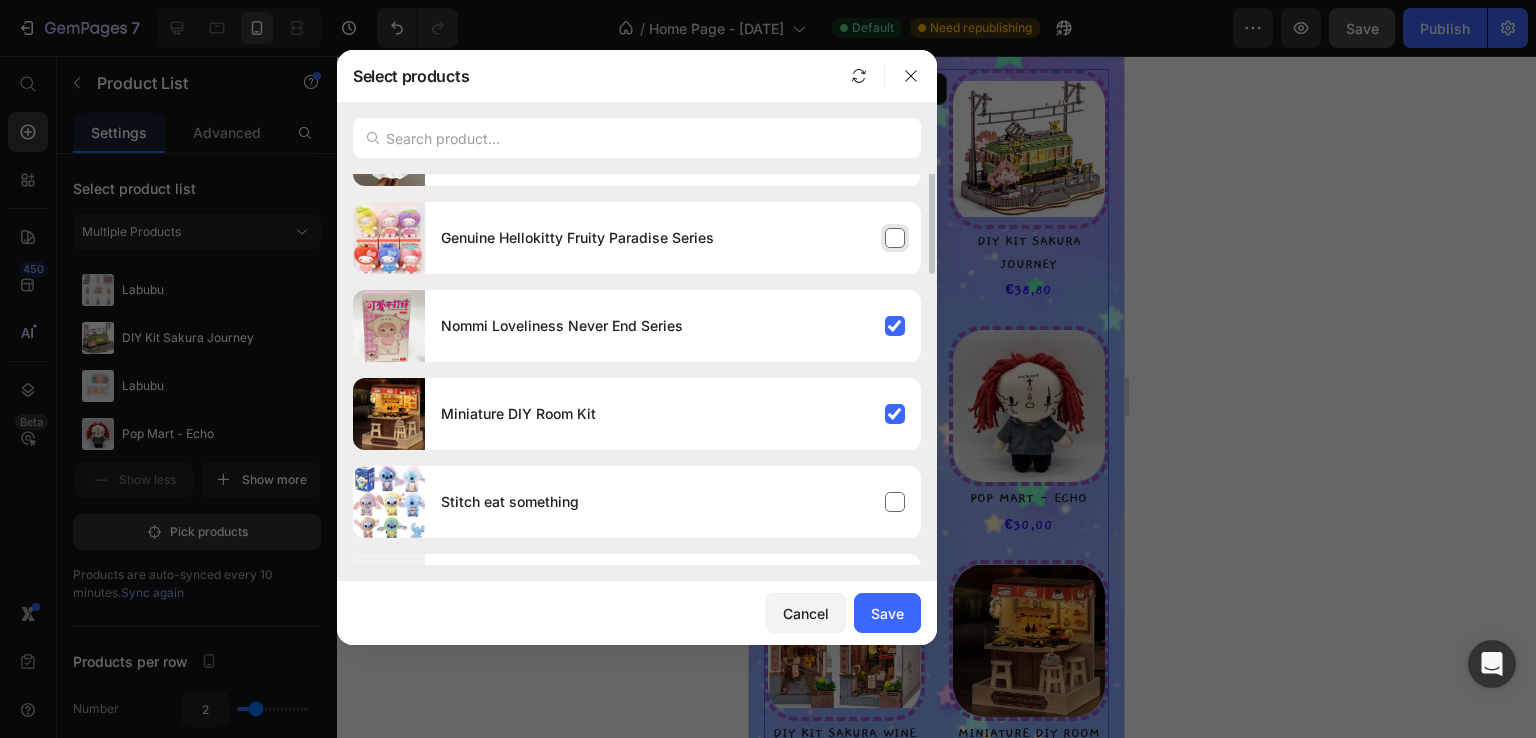 scroll, scrollTop: 0, scrollLeft: 0, axis: both 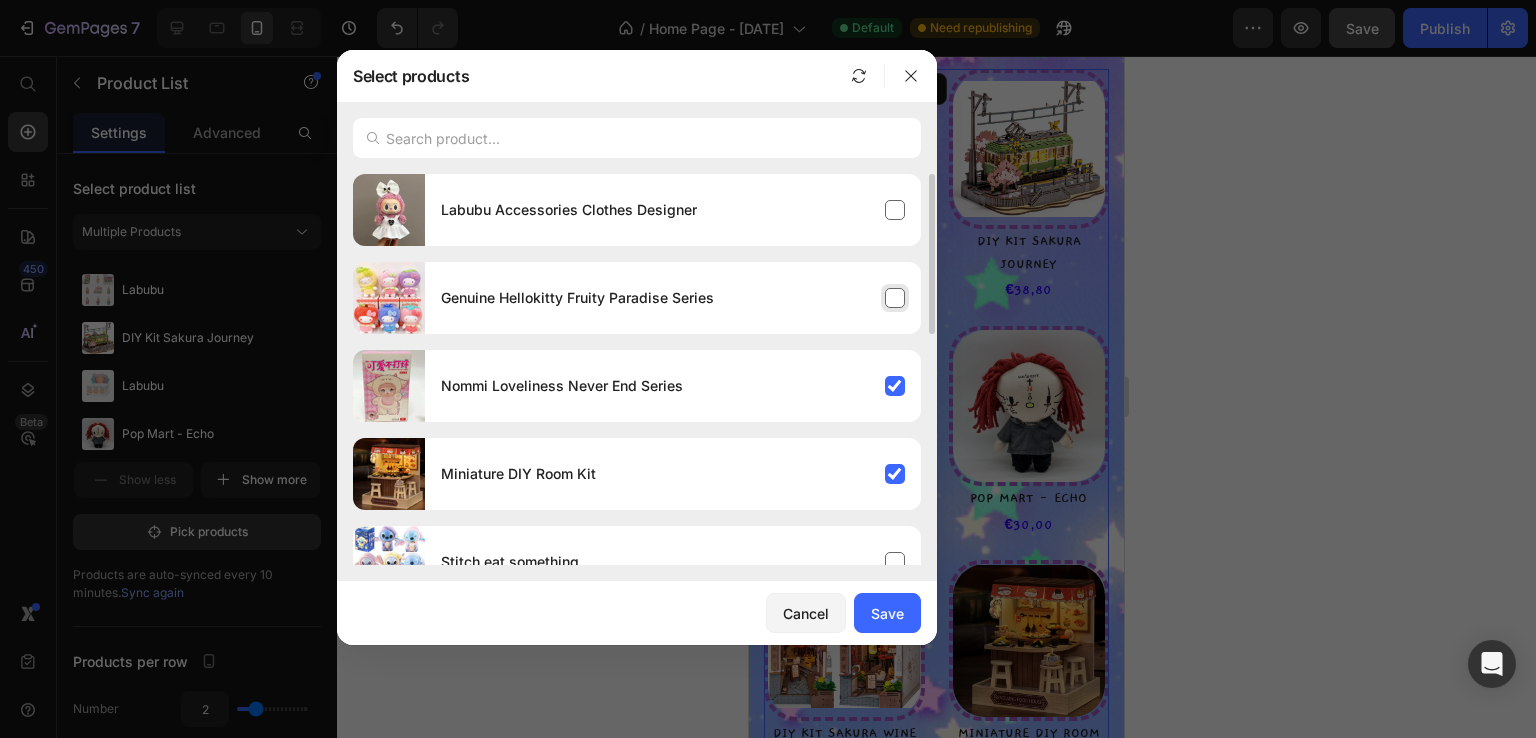 click on "Genuine Hellokitty Fruity Paradise Series" at bounding box center (673, 298) 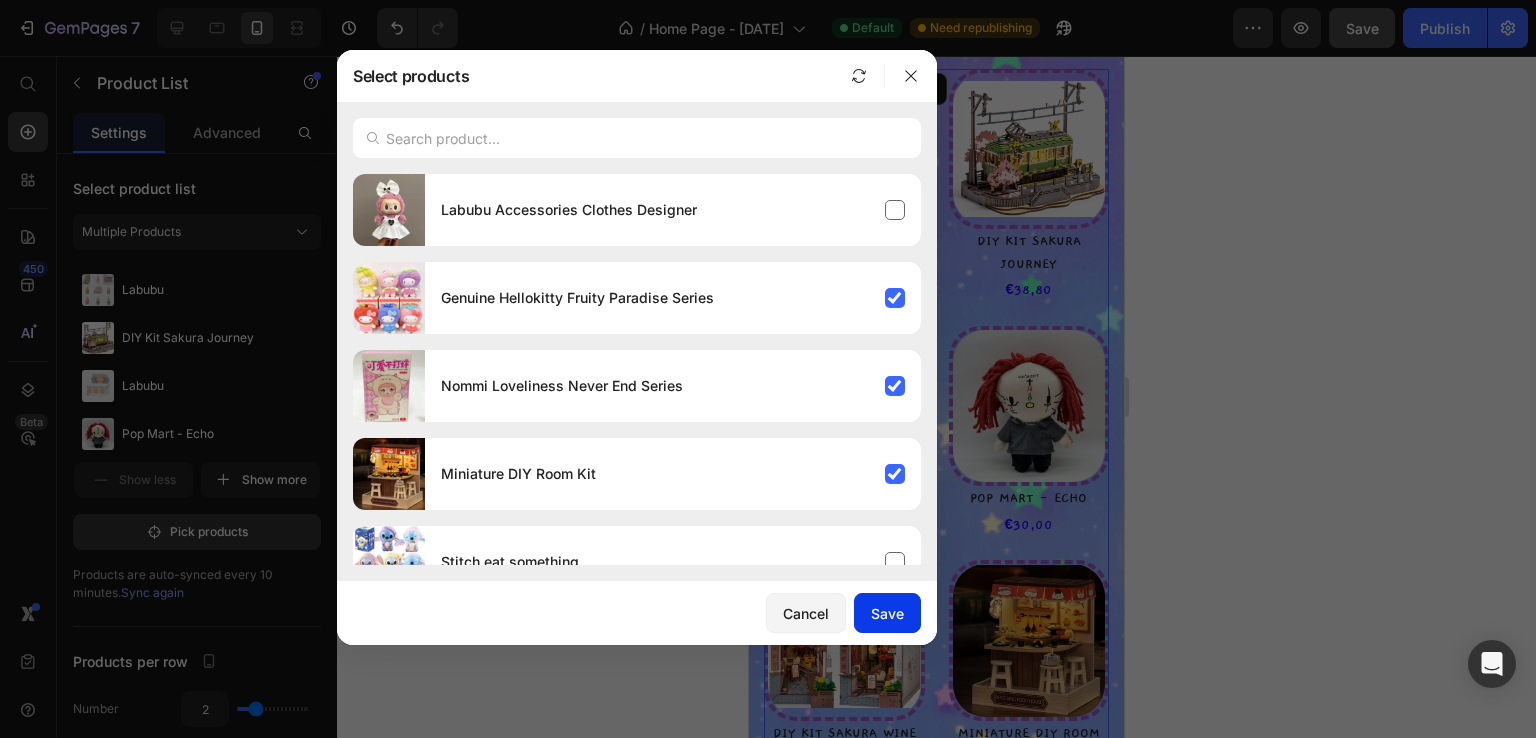 click on "Save" at bounding box center [887, 613] 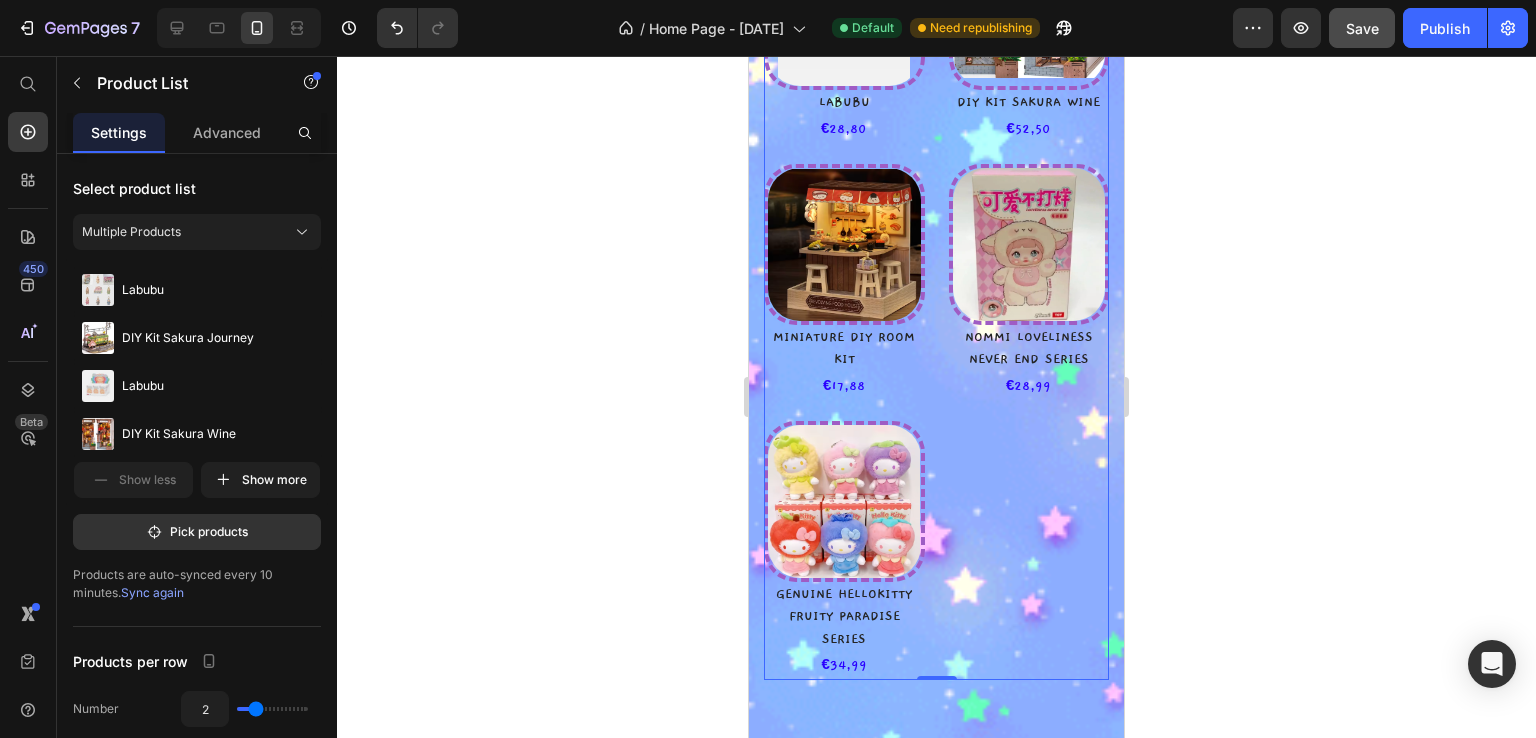scroll, scrollTop: 2200, scrollLeft: 0, axis: vertical 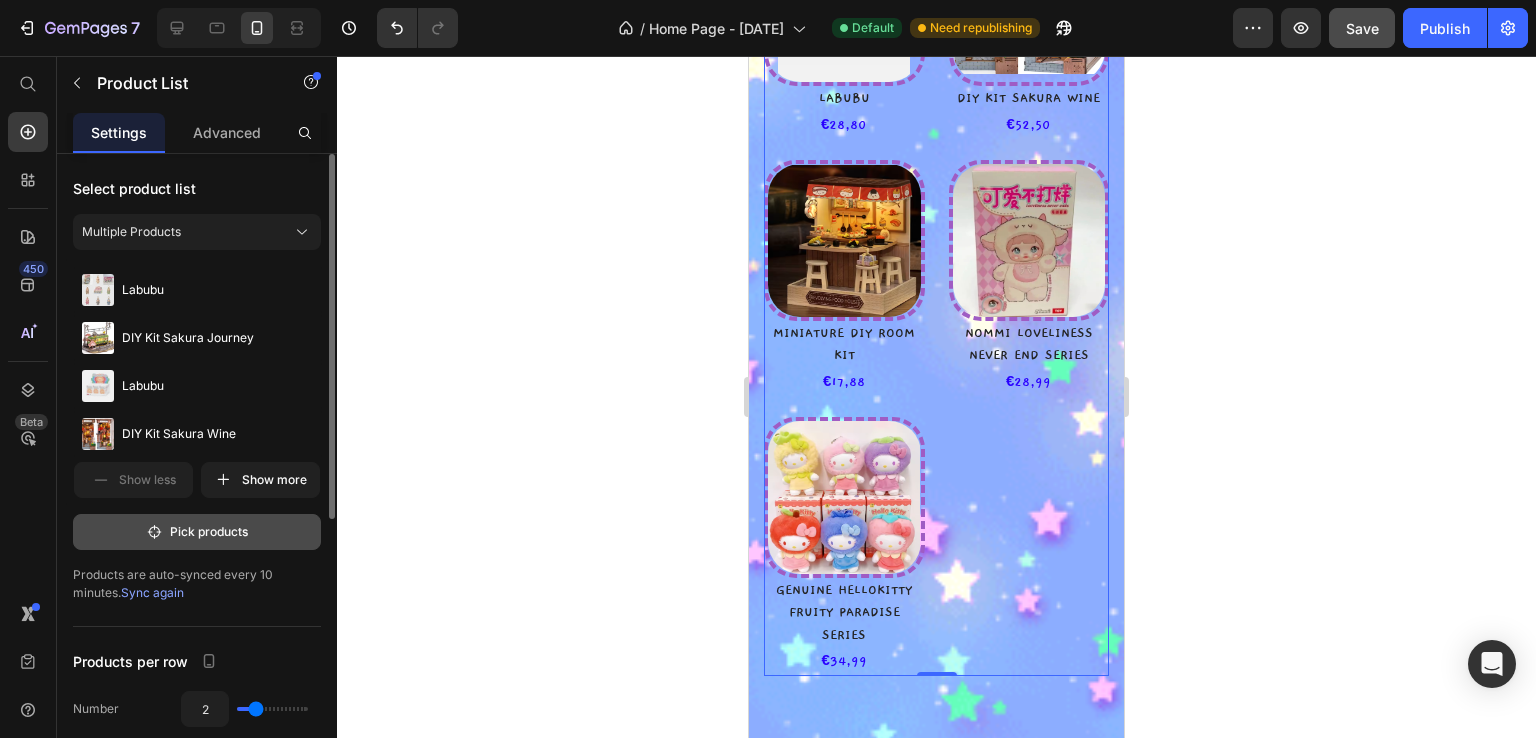 click on "Pick products" at bounding box center (197, 532) 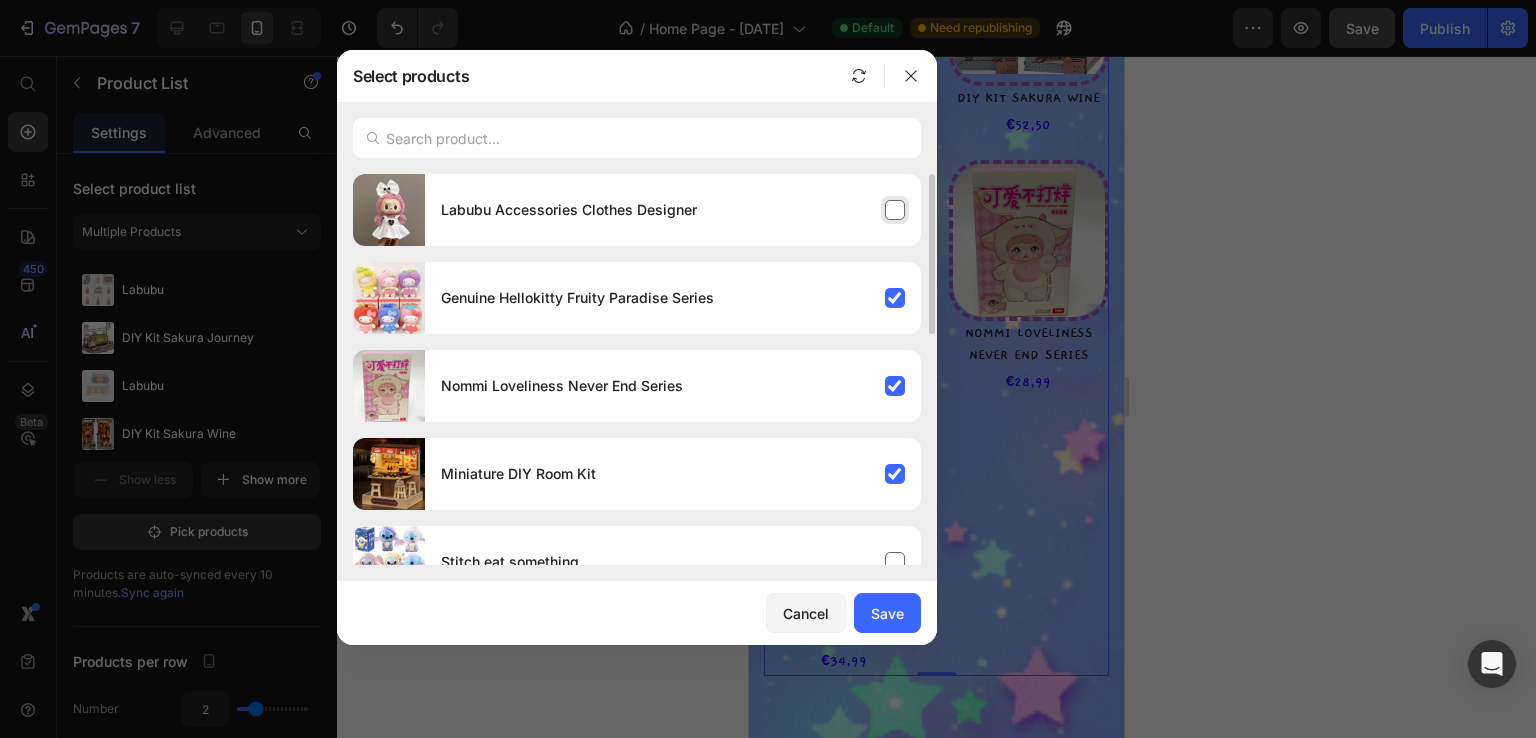 click on "Labubu Accessories Clothes Designer" at bounding box center [673, 210] 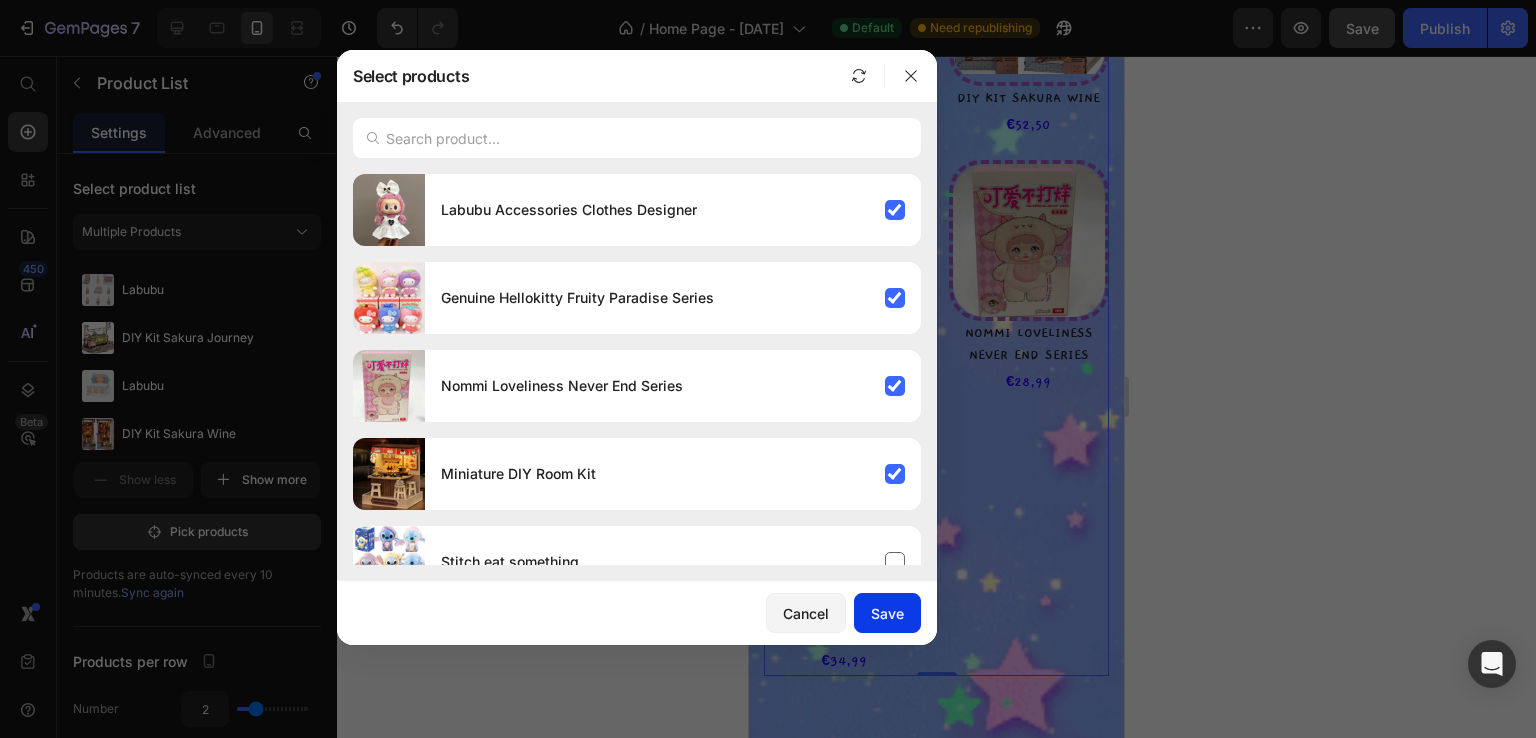 click on "Save" at bounding box center (887, 613) 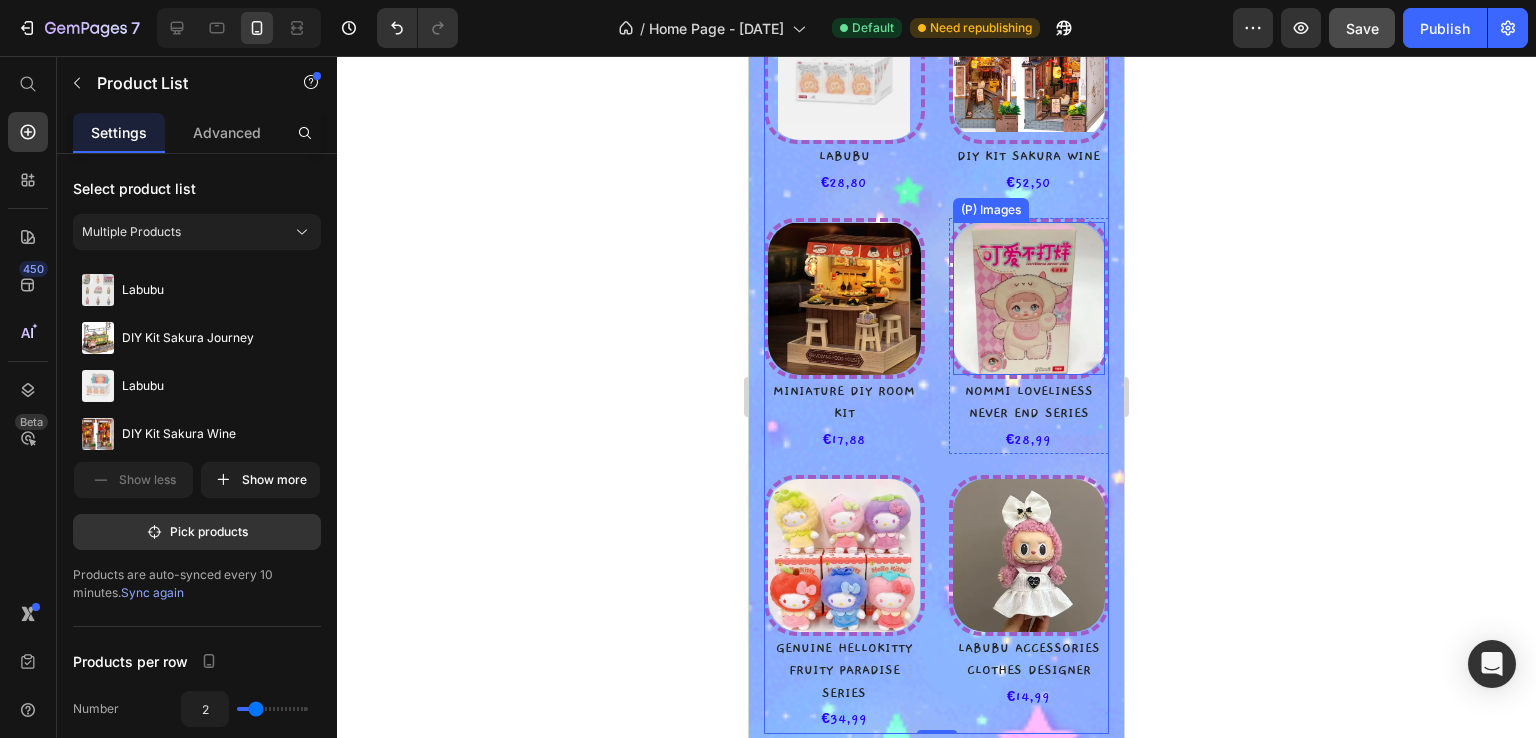 scroll, scrollTop: 2300, scrollLeft: 0, axis: vertical 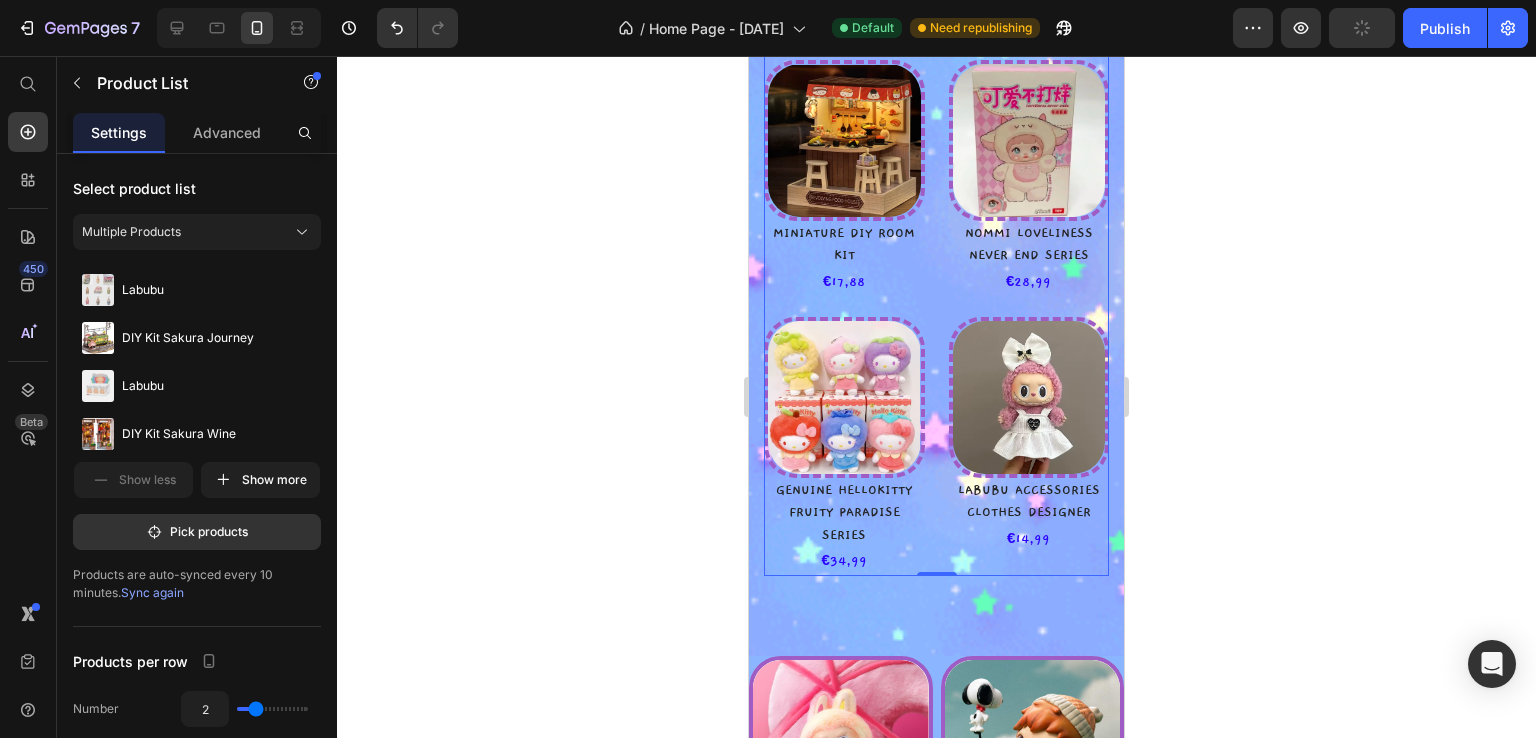 click 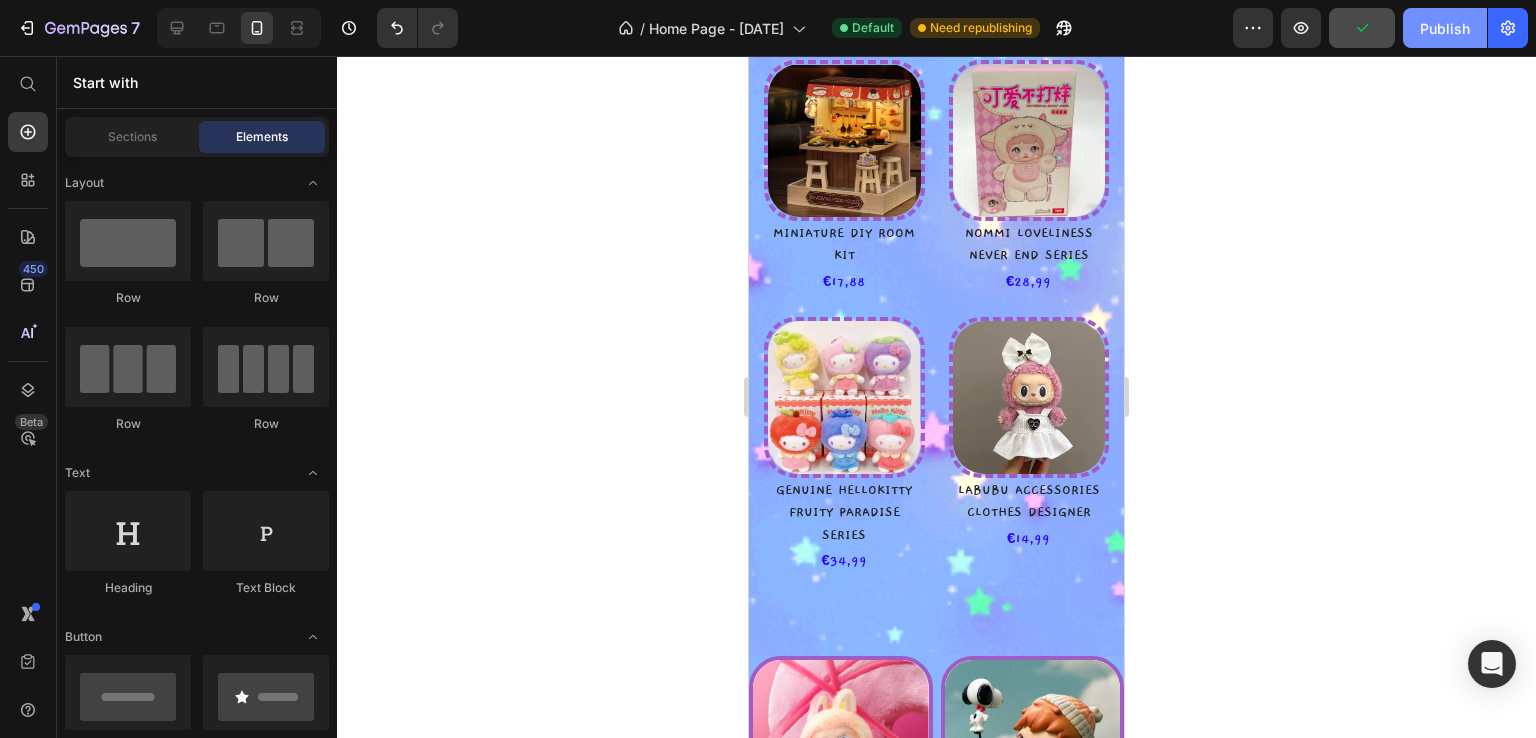 click on "Publish" at bounding box center [1445, 28] 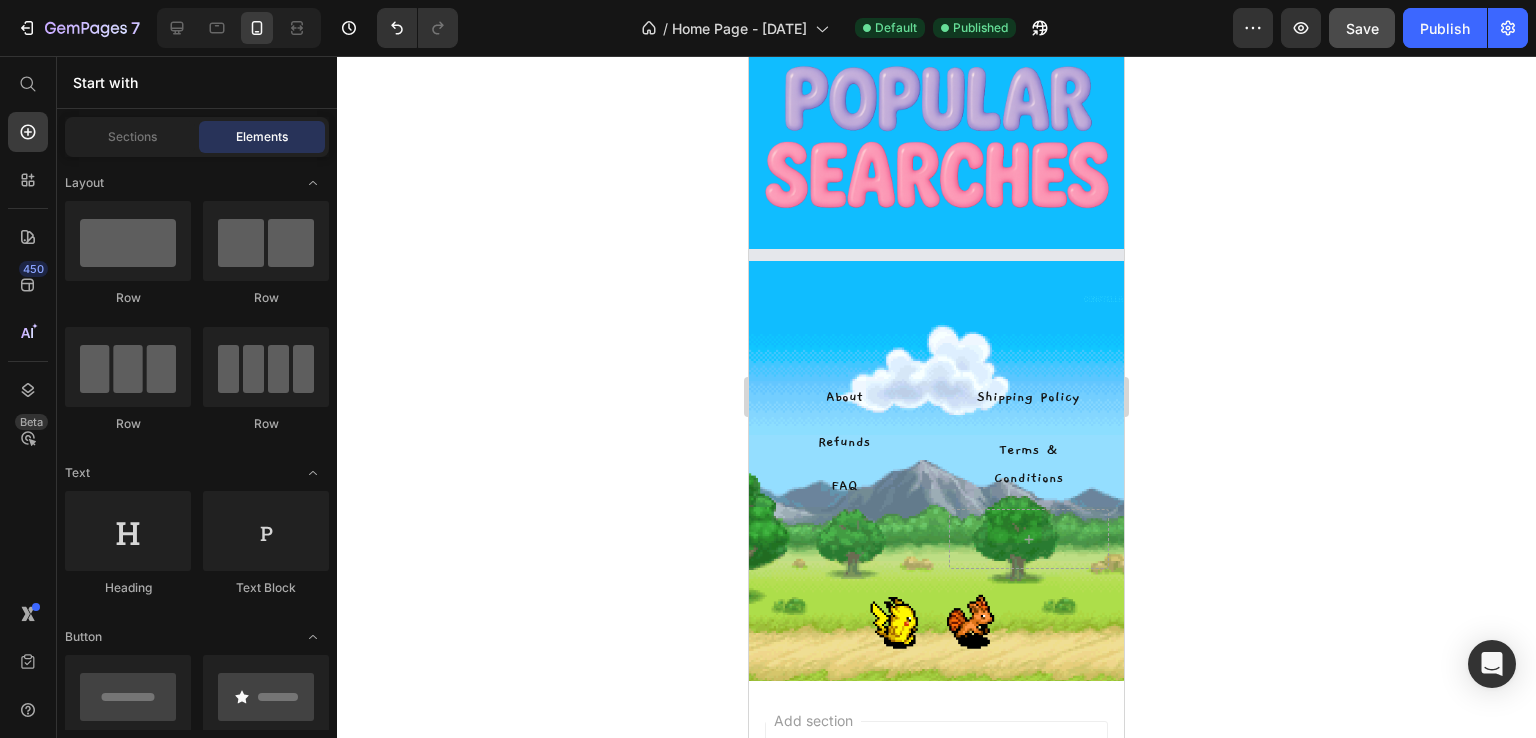 scroll, scrollTop: 3572, scrollLeft: 0, axis: vertical 